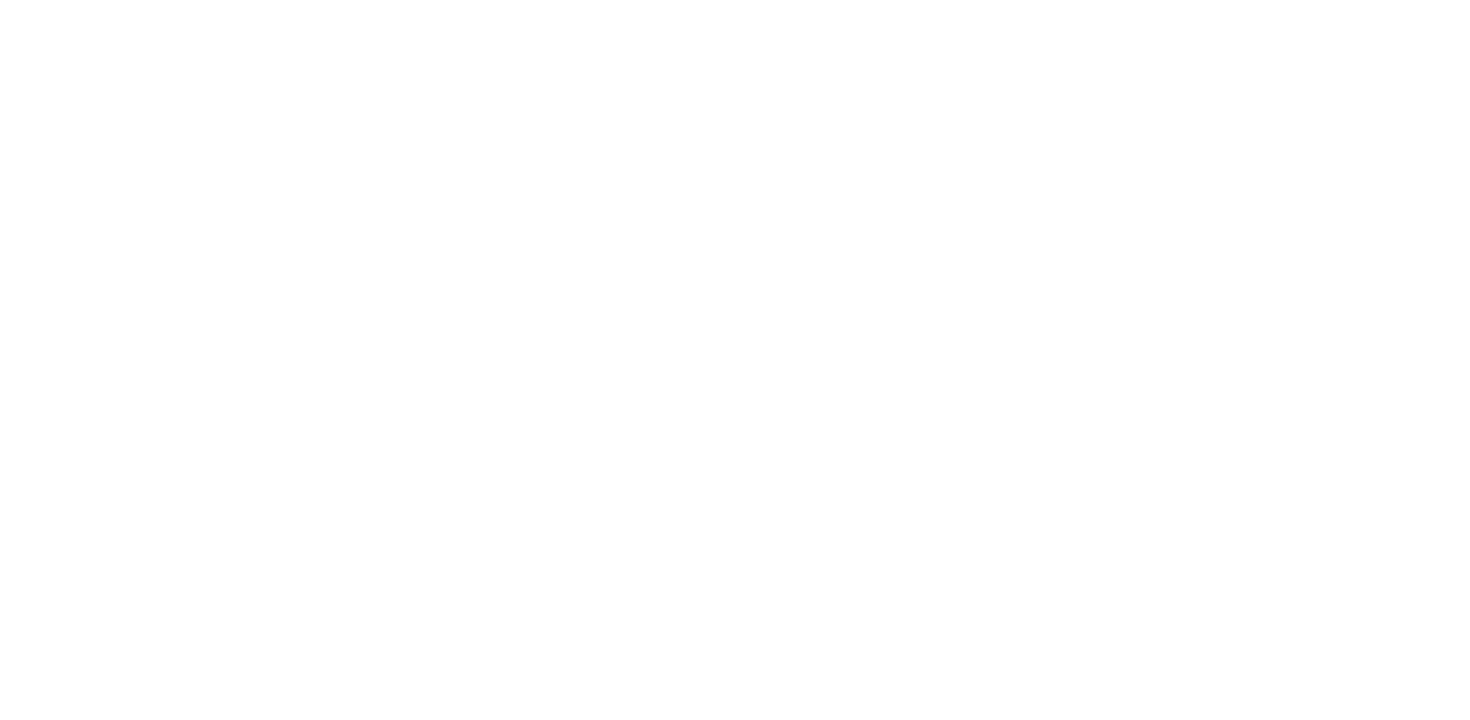 scroll, scrollTop: 0, scrollLeft: 0, axis: both 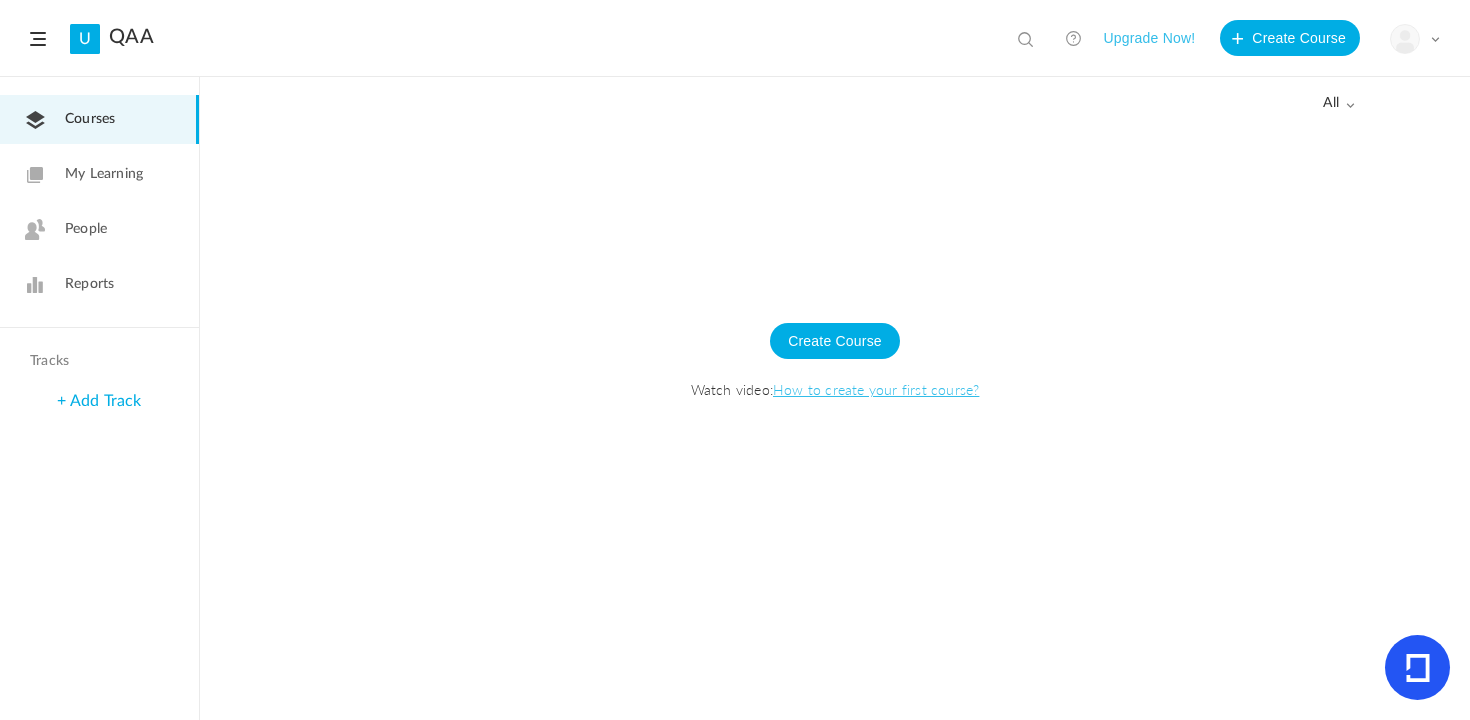 click on "My Learning" at bounding box center [104, 174] 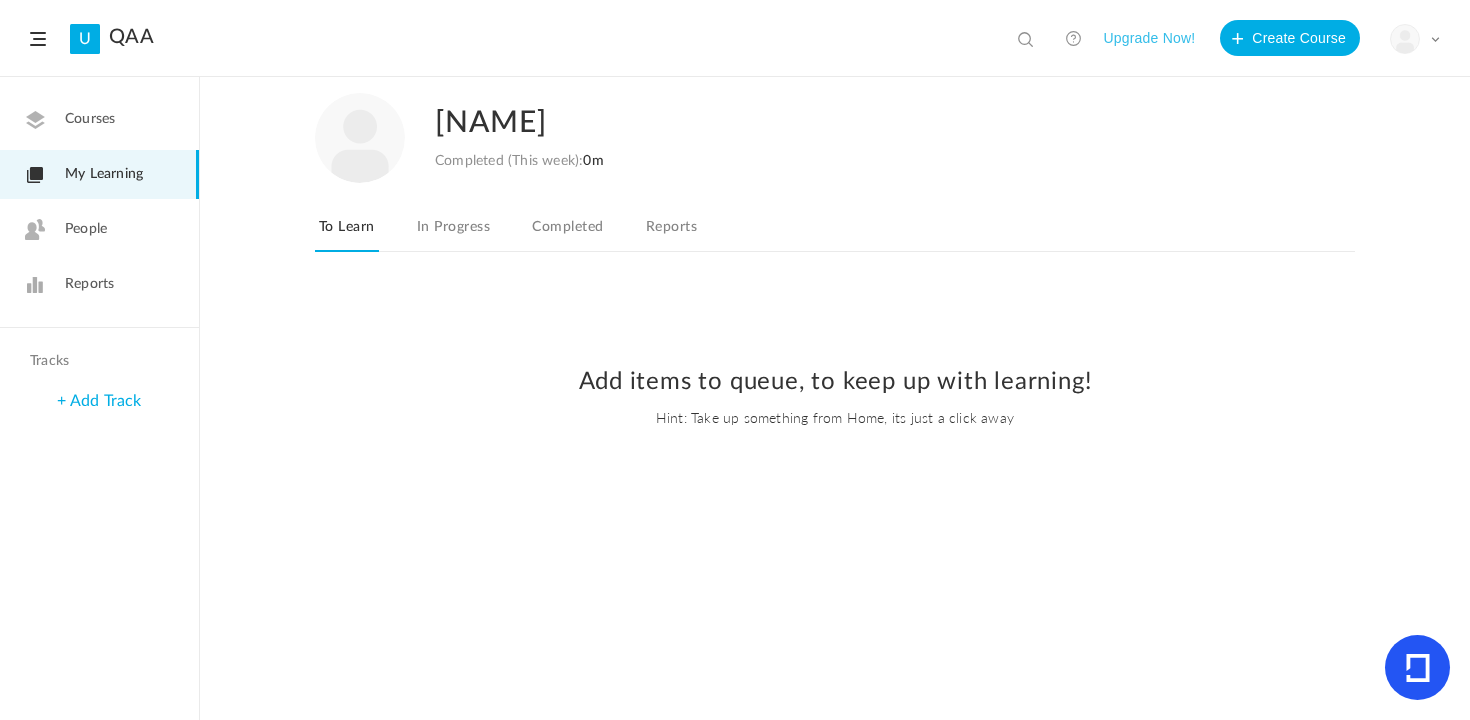 click on "Courses" at bounding box center [90, 119] 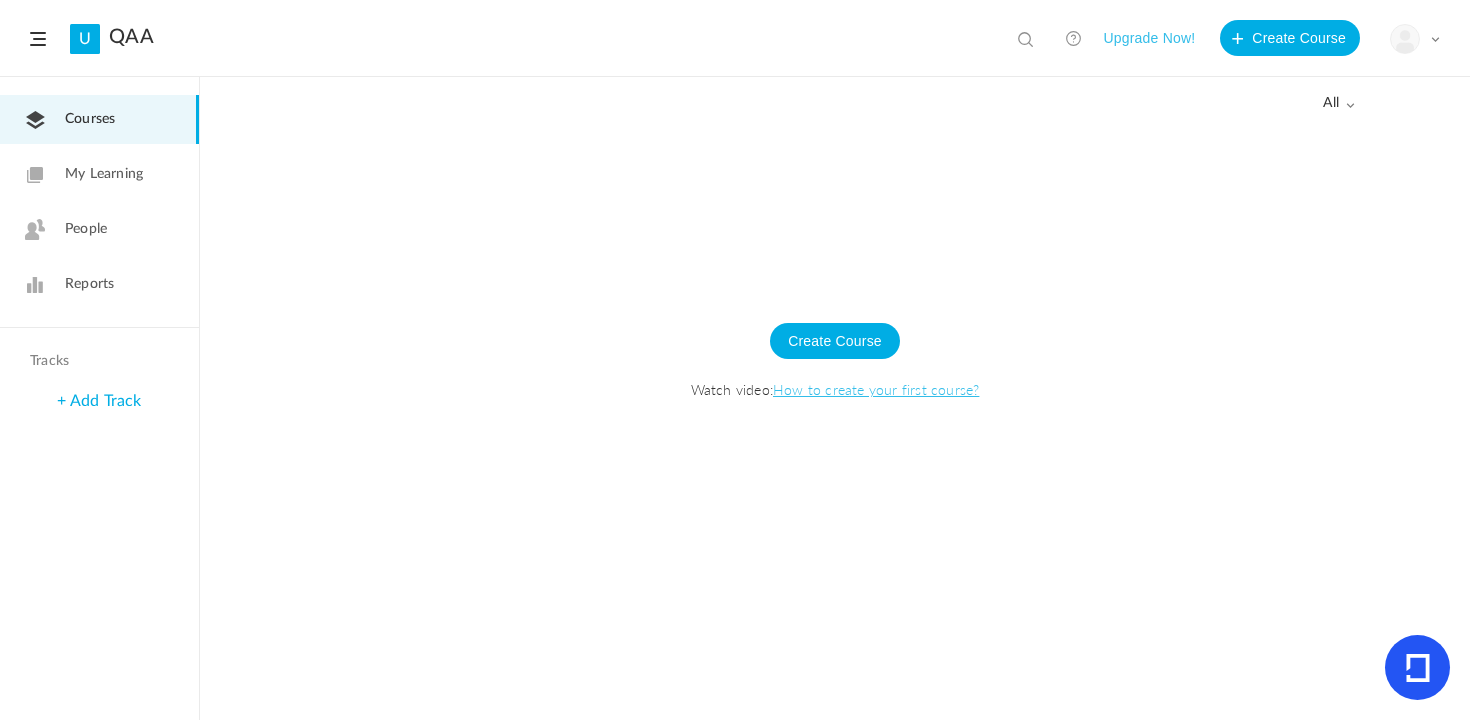 click on "My Learning" at bounding box center [99, 174] 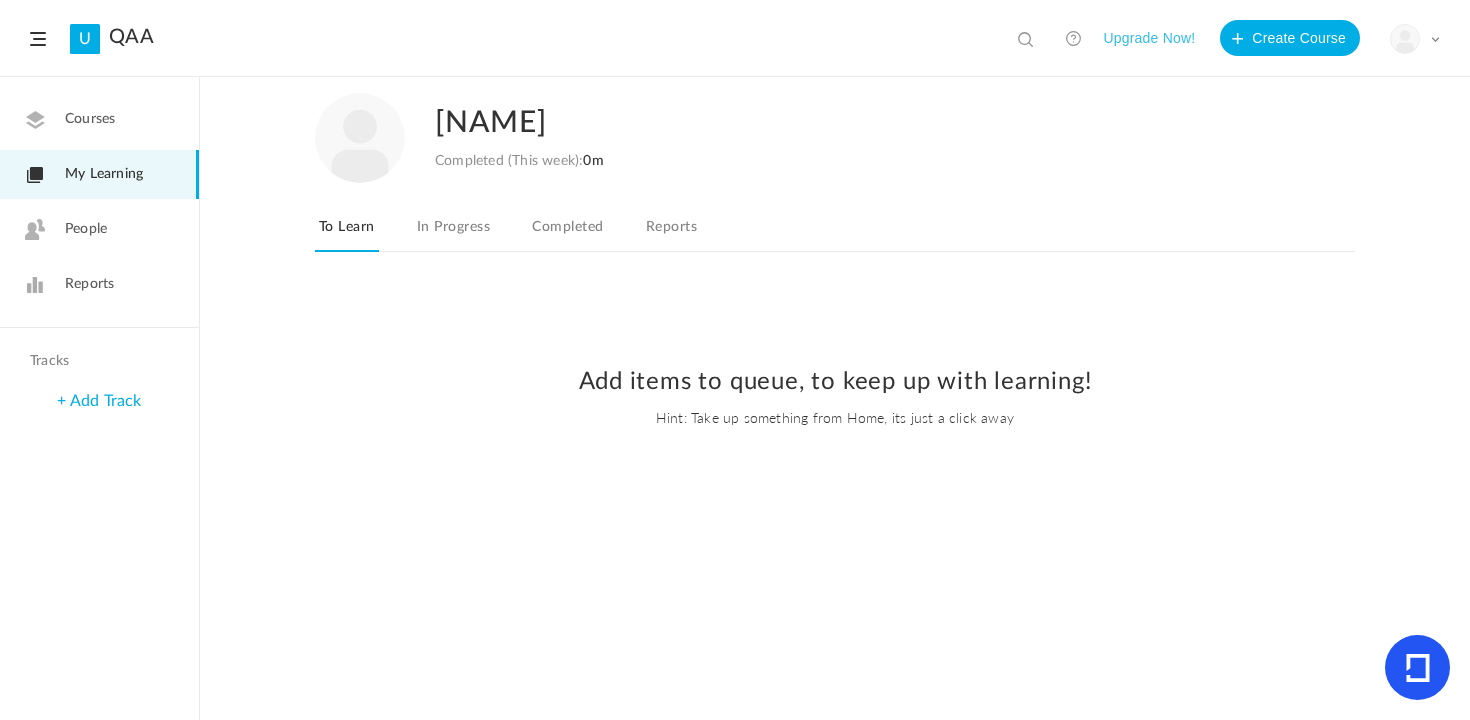 click on "Courses My Learning People Reports" at bounding box center (99, 202) 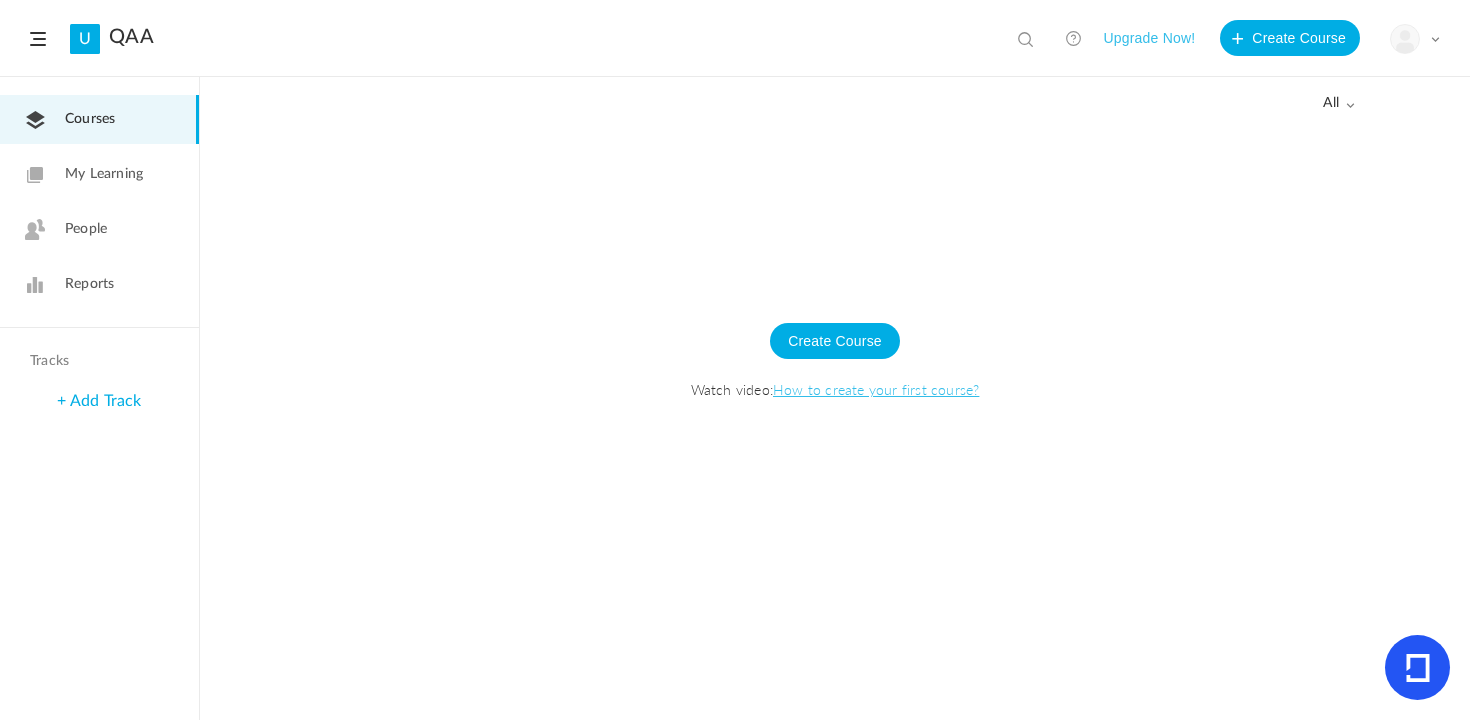 click on "Create Course" at bounding box center [835, 341] 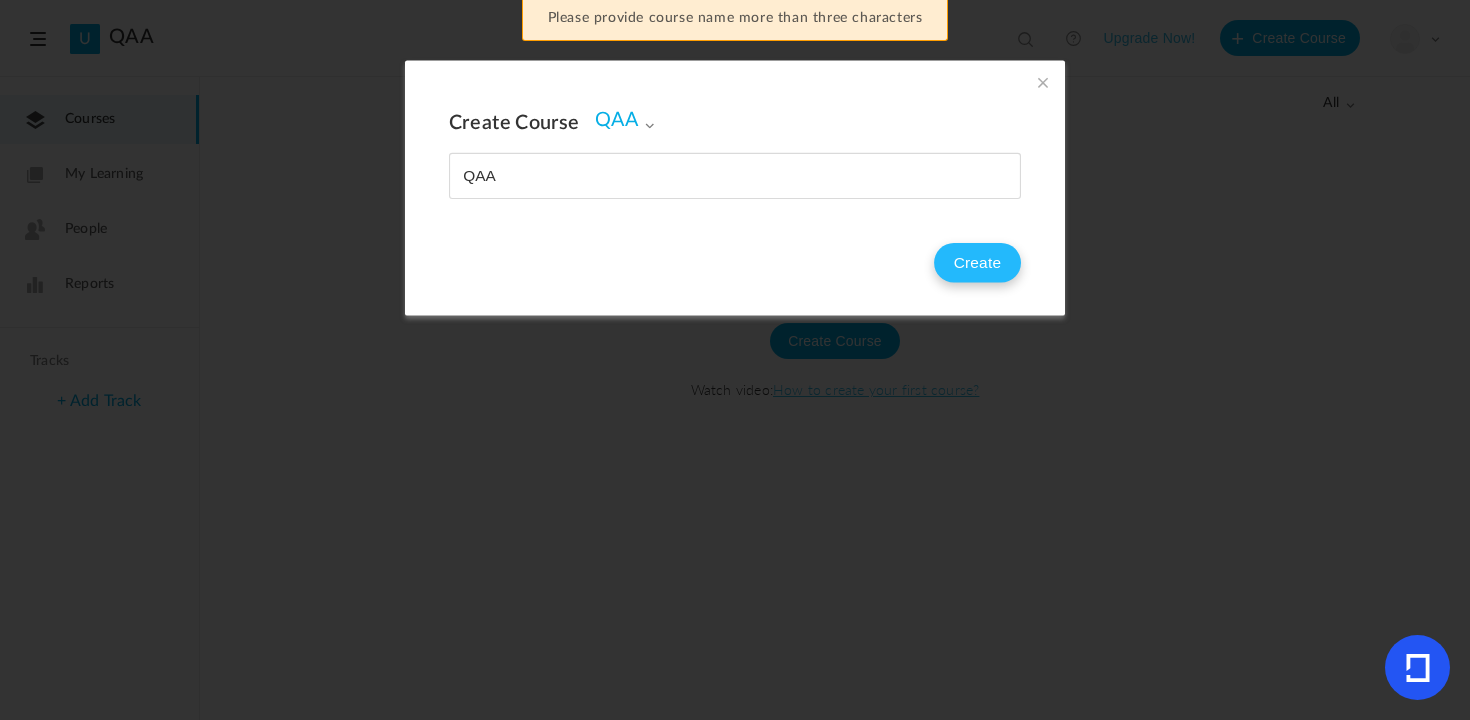 click on "Create" at bounding box center [977, 263] 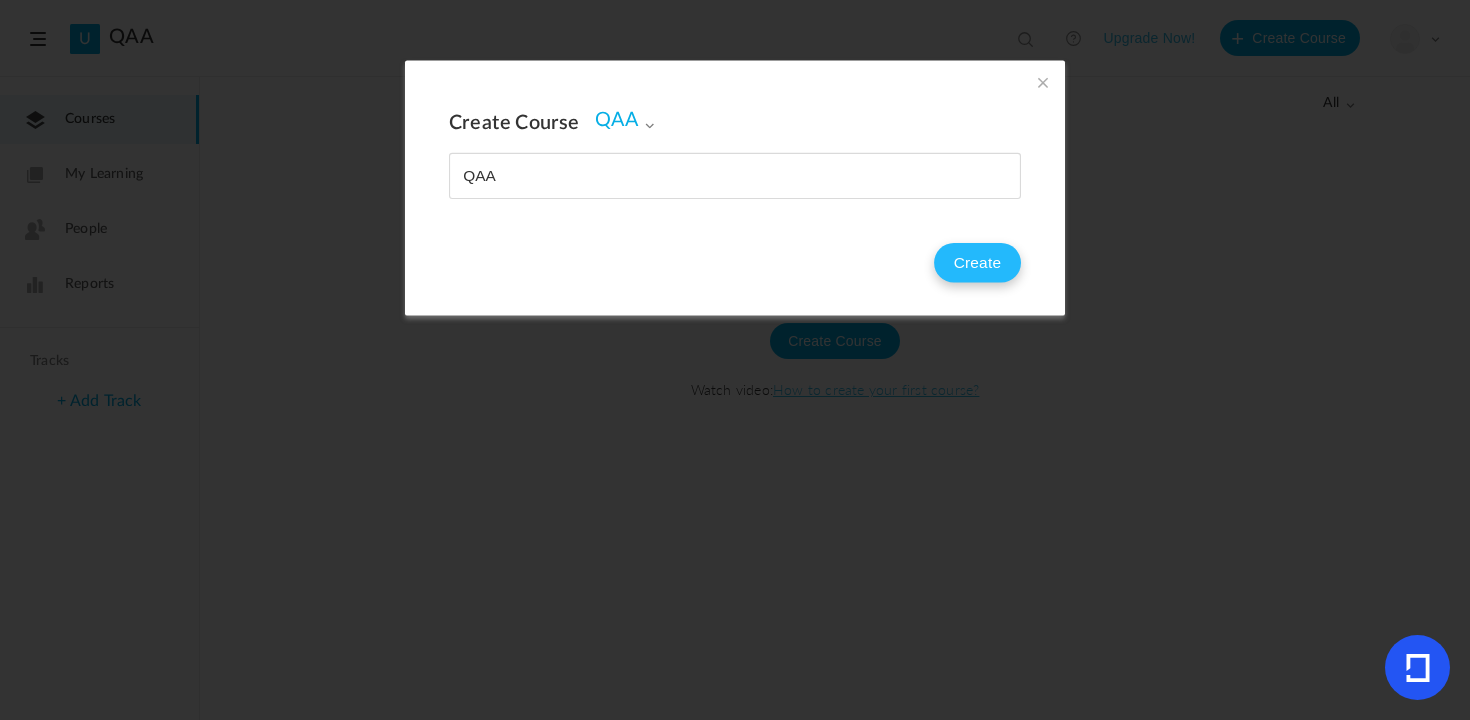click on "Create" at bounding box center (977, 263) 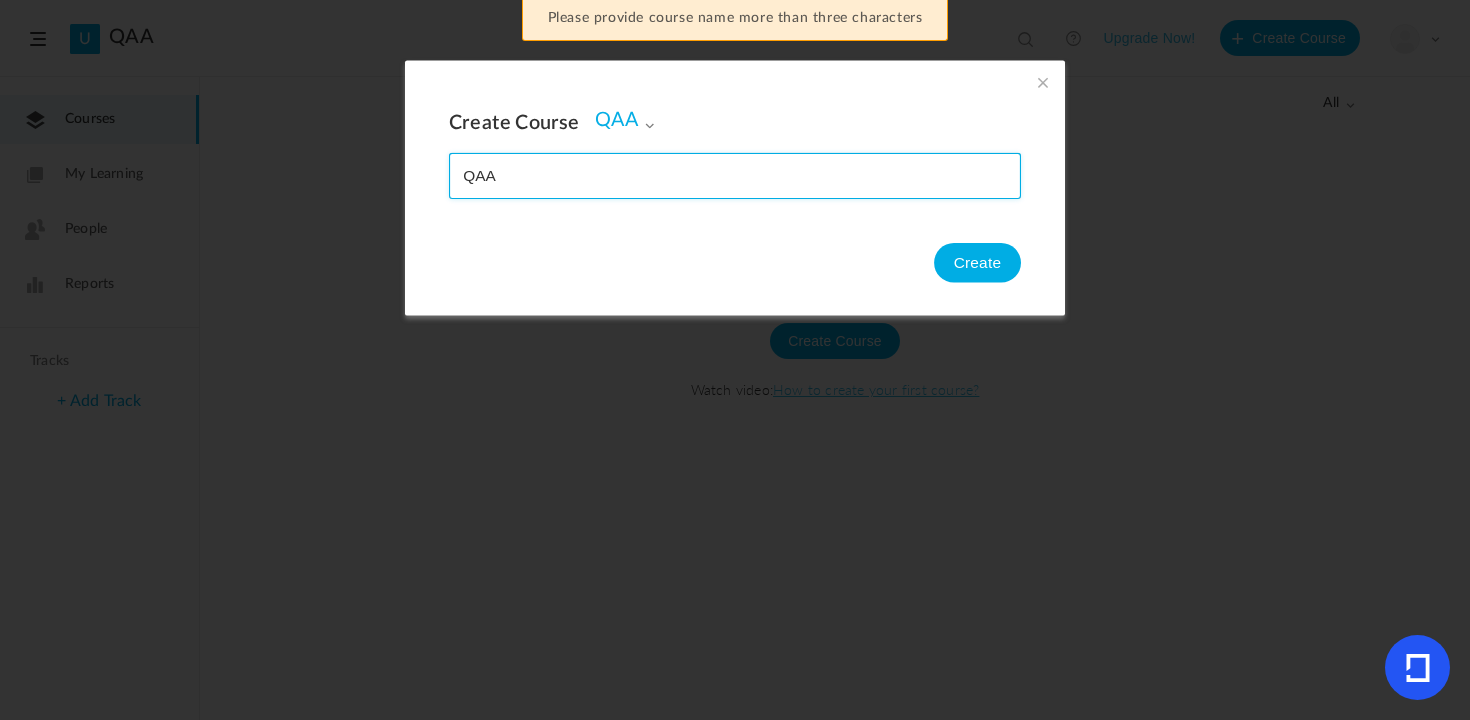 click at bounding box center (735, 176) 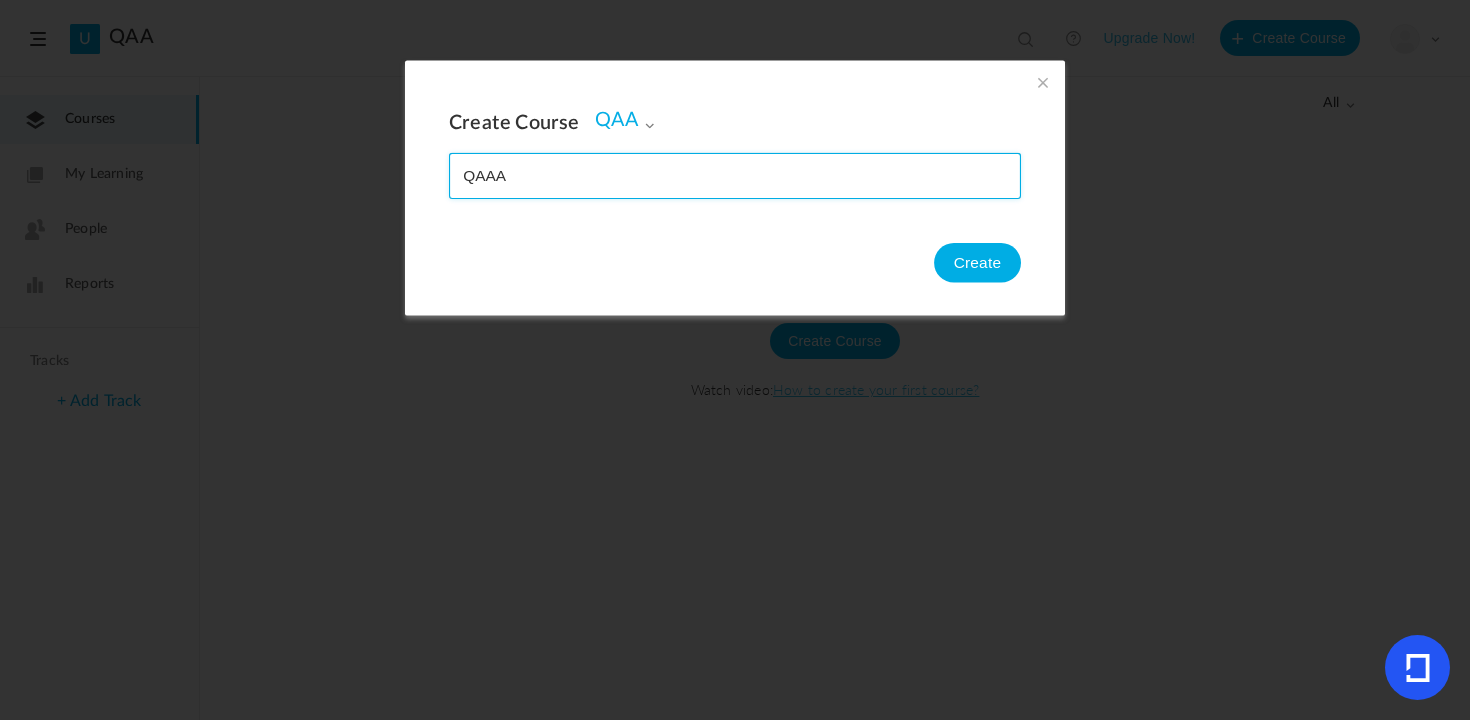 type on "QAAA" 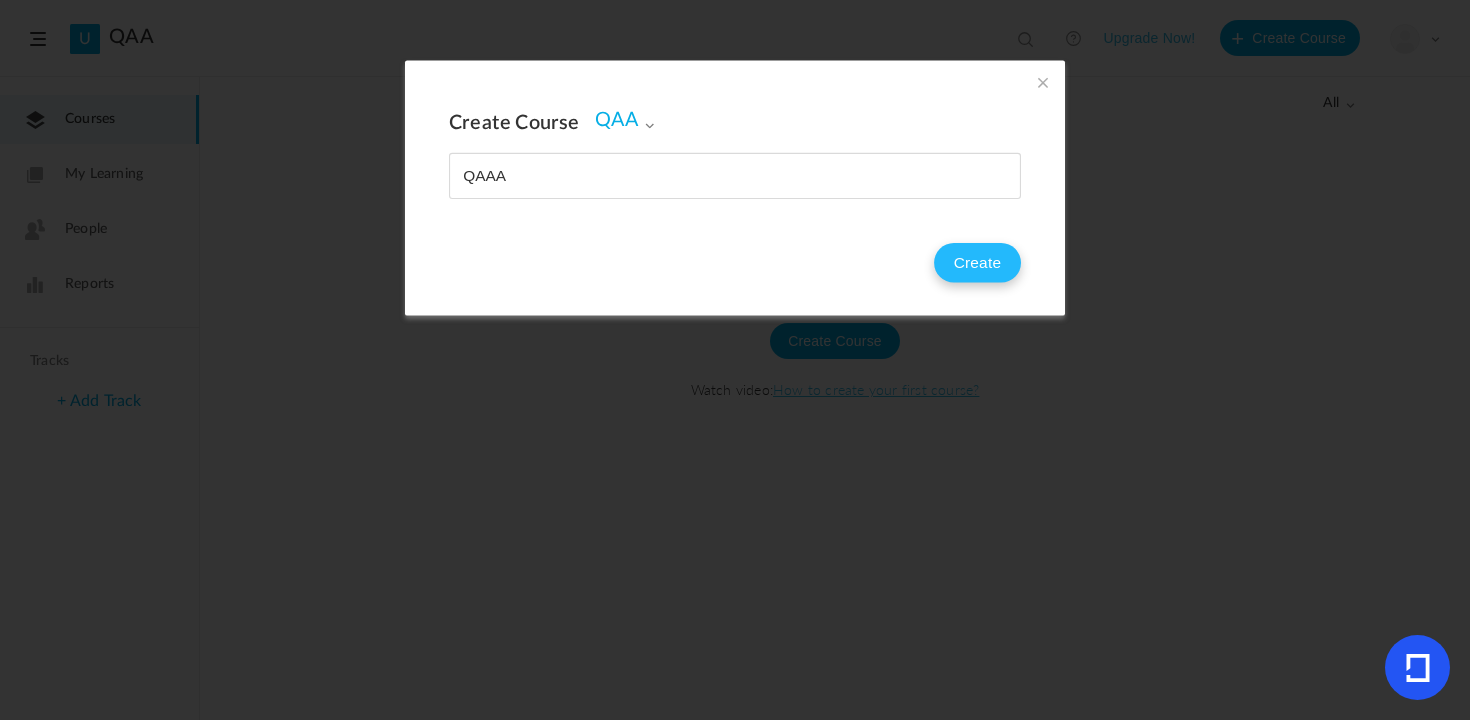click on "Create" at bounding box center [977, 263] 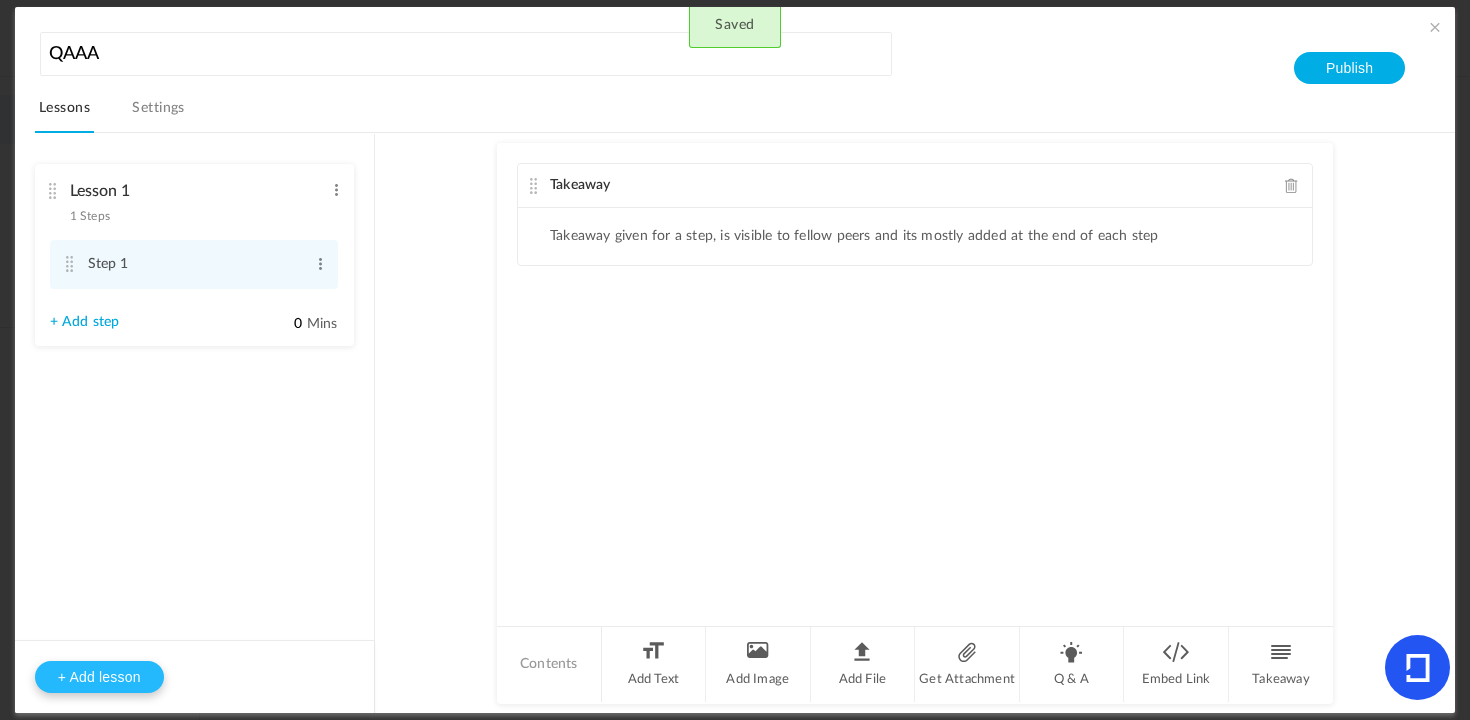 click on "+ Add lesson" at bounding box center [99, 677] 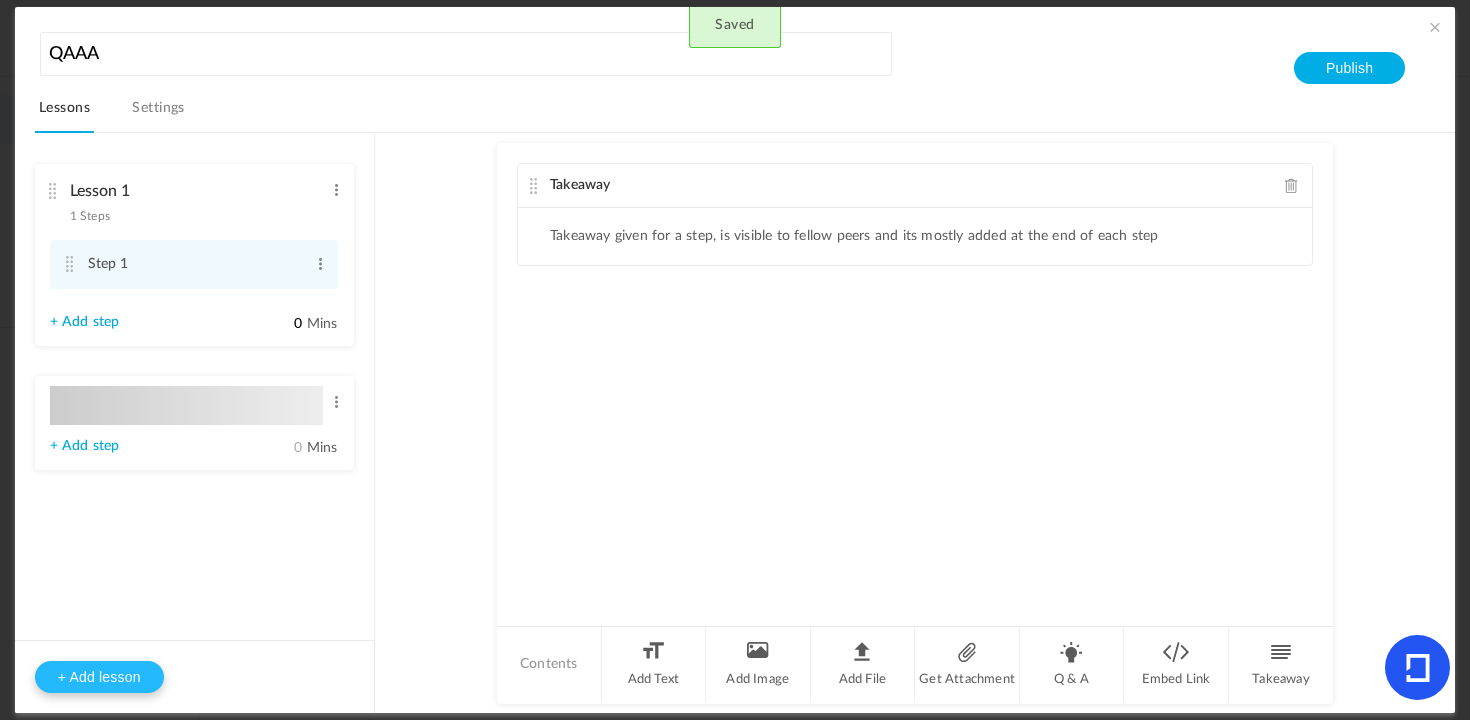 click on "+ Add lesson" at bounding box center (99, 677) 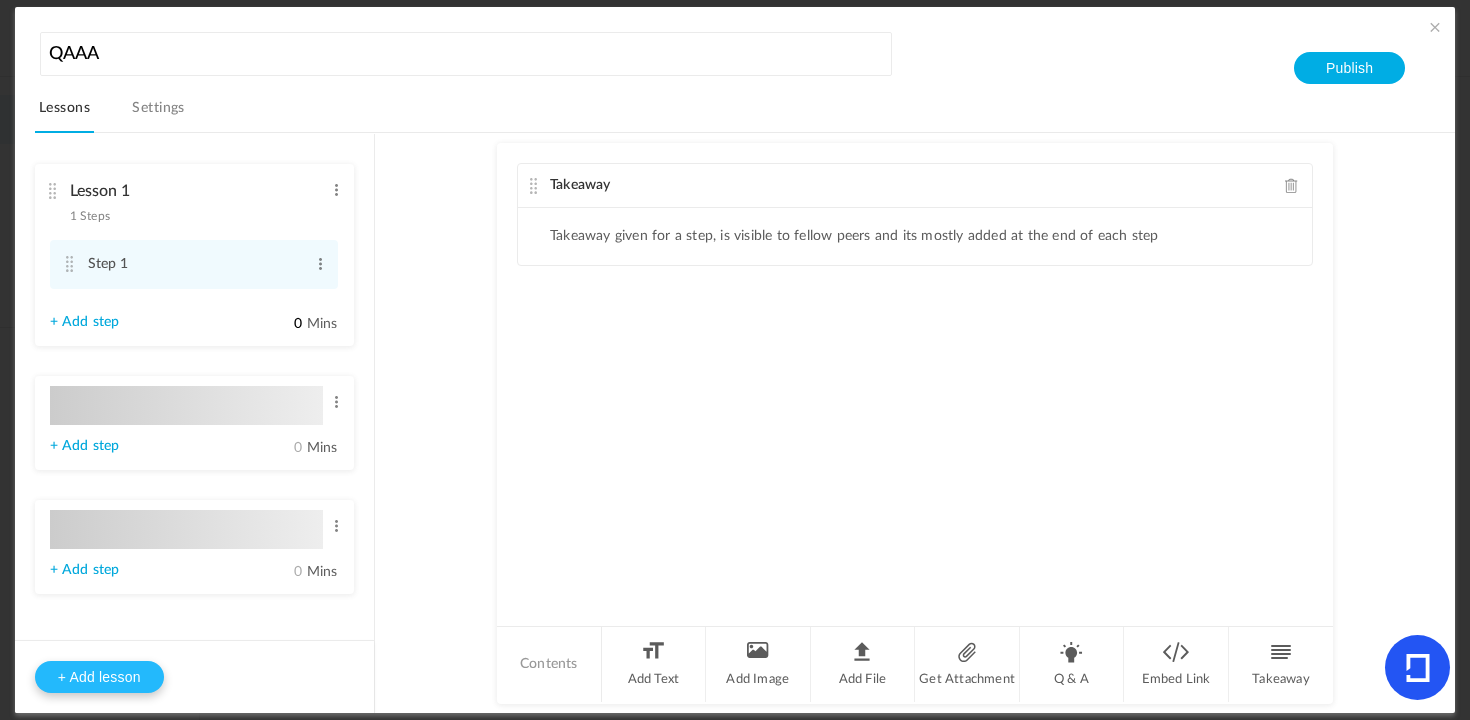 click on "+ Add lesson" at bounding box center [99, 677] 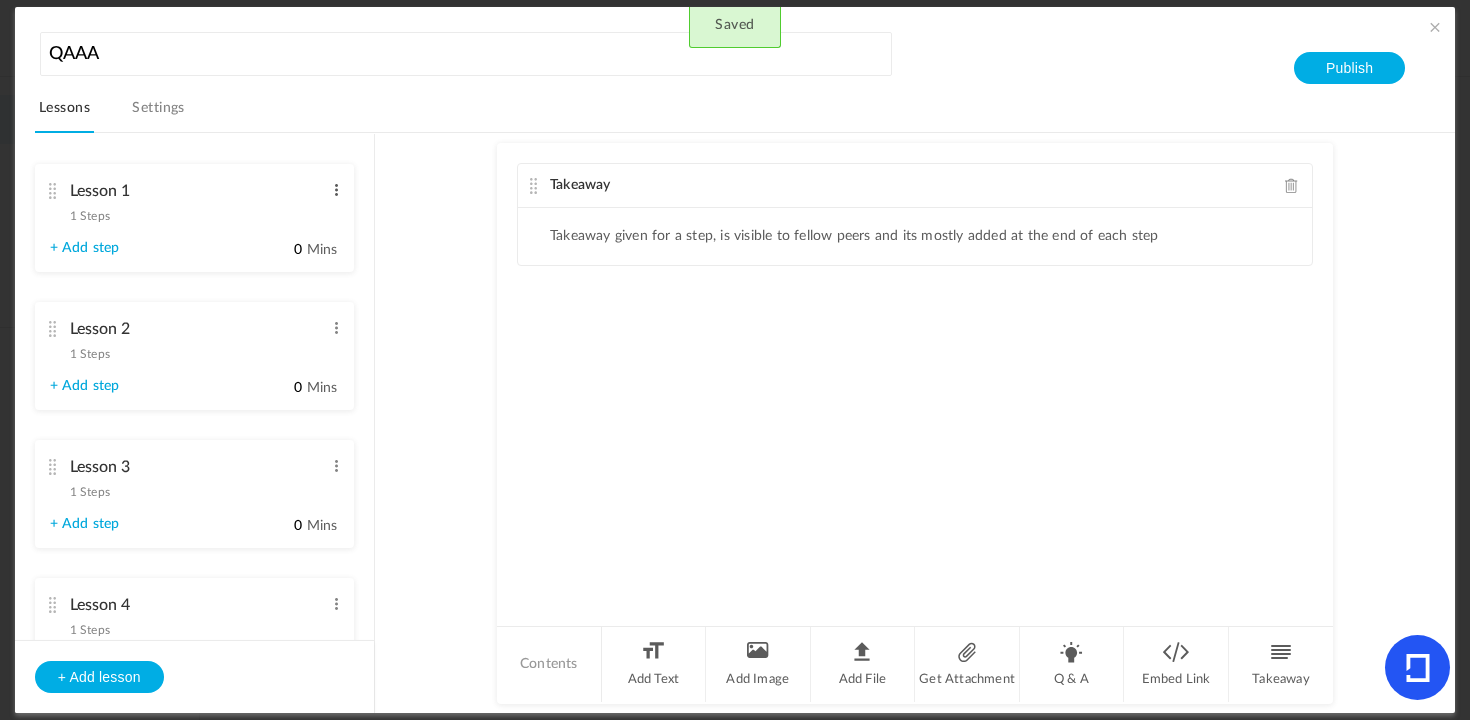 click at bounding box center [336, 190] 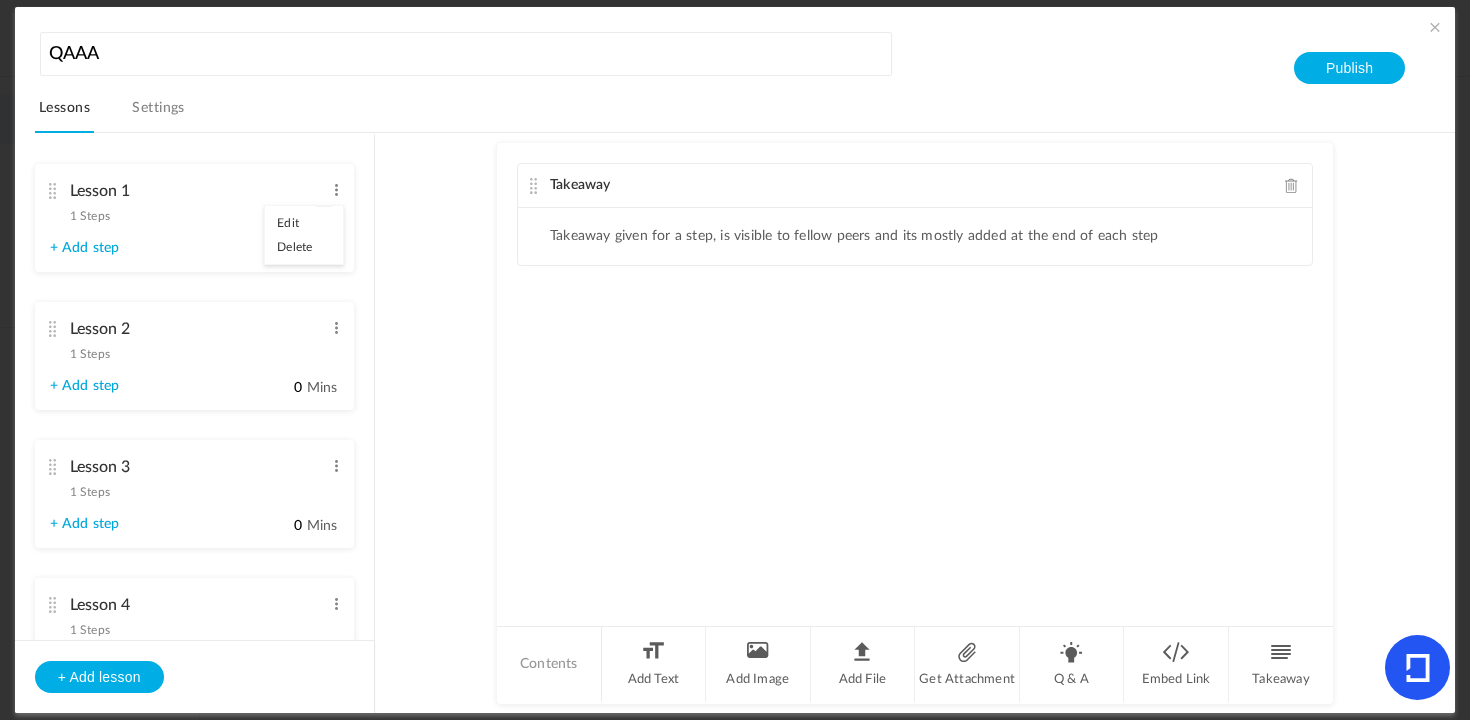 click on "Takeaway
Takeaway given for a step, is visible to fellow peers and its mostly added at the end of each step
Contents
Add Text
Add Image
Add File
Get Attachment
Q & A
Embed Link
Takeaway" at bounding box center [915, 423] 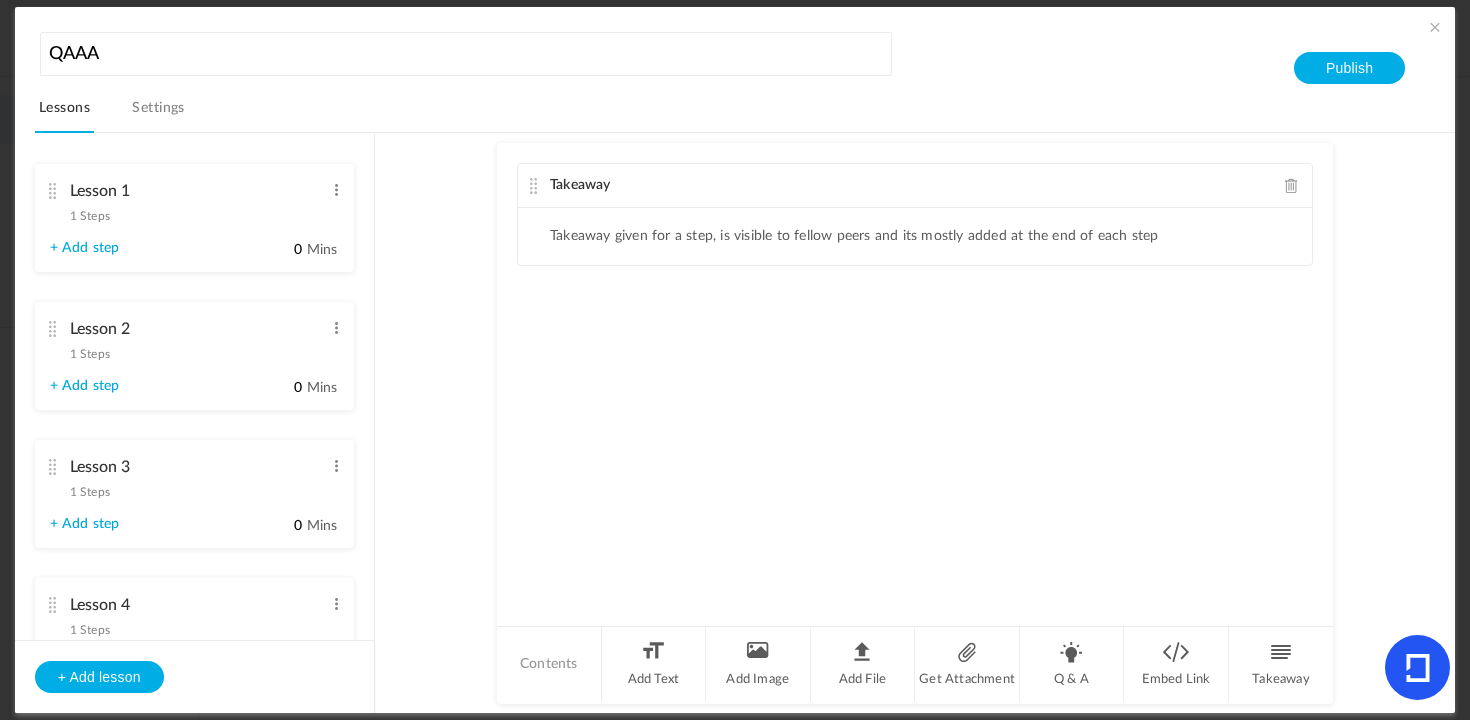 click on "+ Add step" at bounding box center [85, 248] 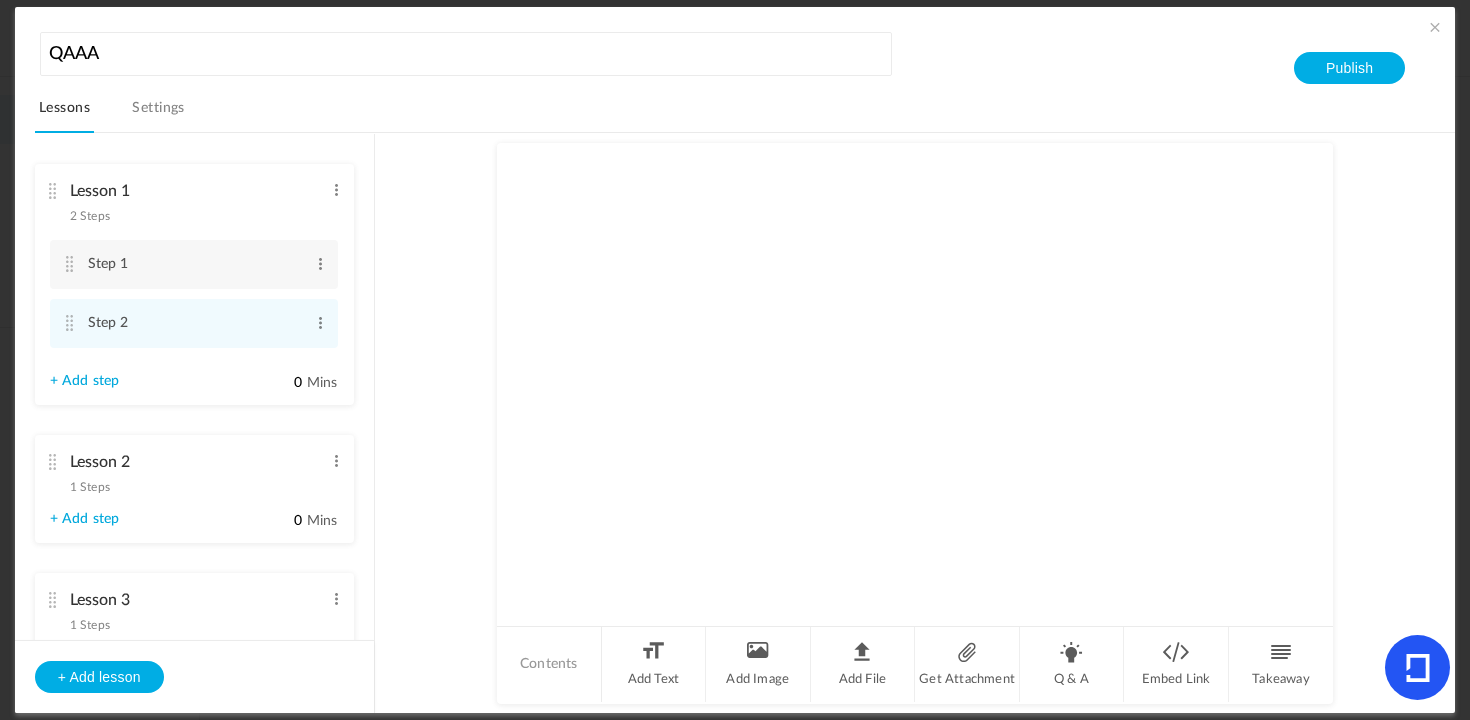 click on "Step 1
Edit
Delete" at bounding box center (194, 264) 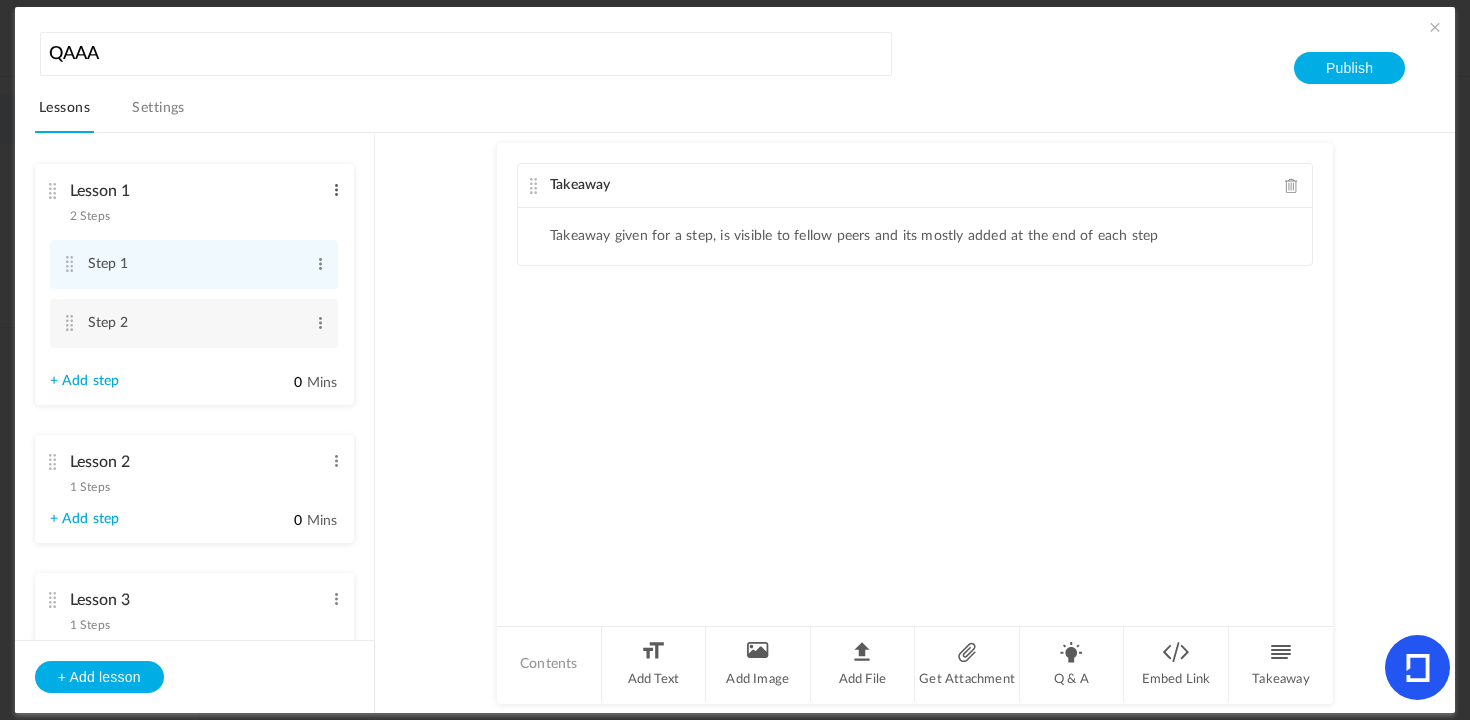 click at bounding box center (336, 190) 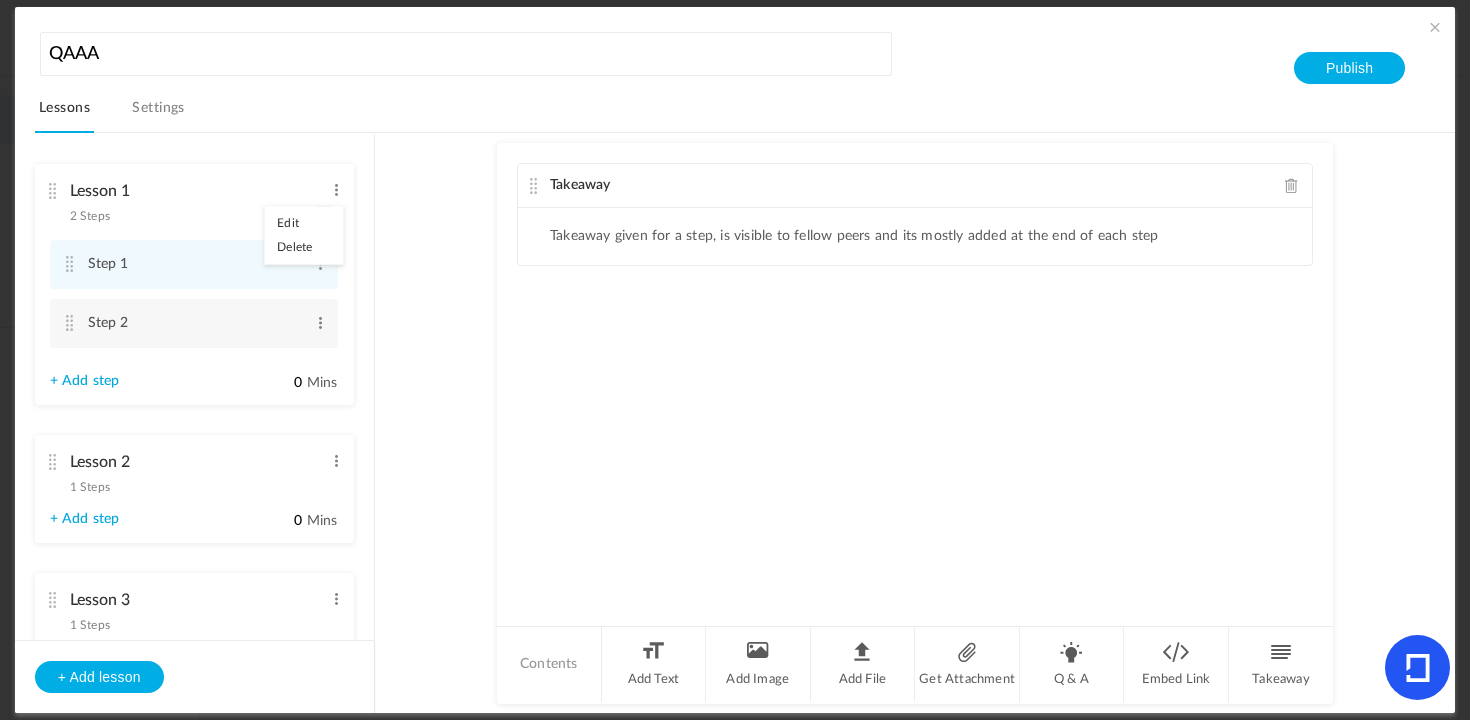 click on "Edit" at bounding box center [304, 223] 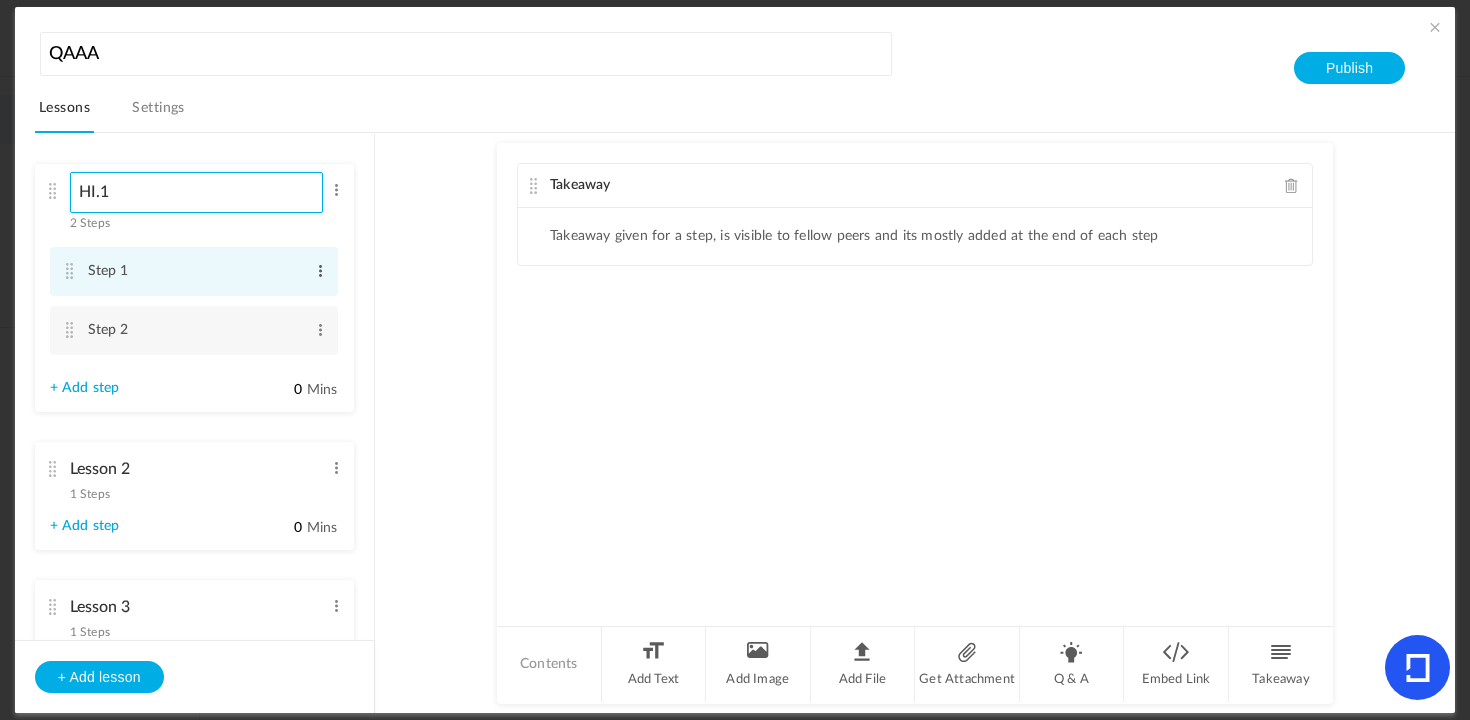 type on "HI.1" 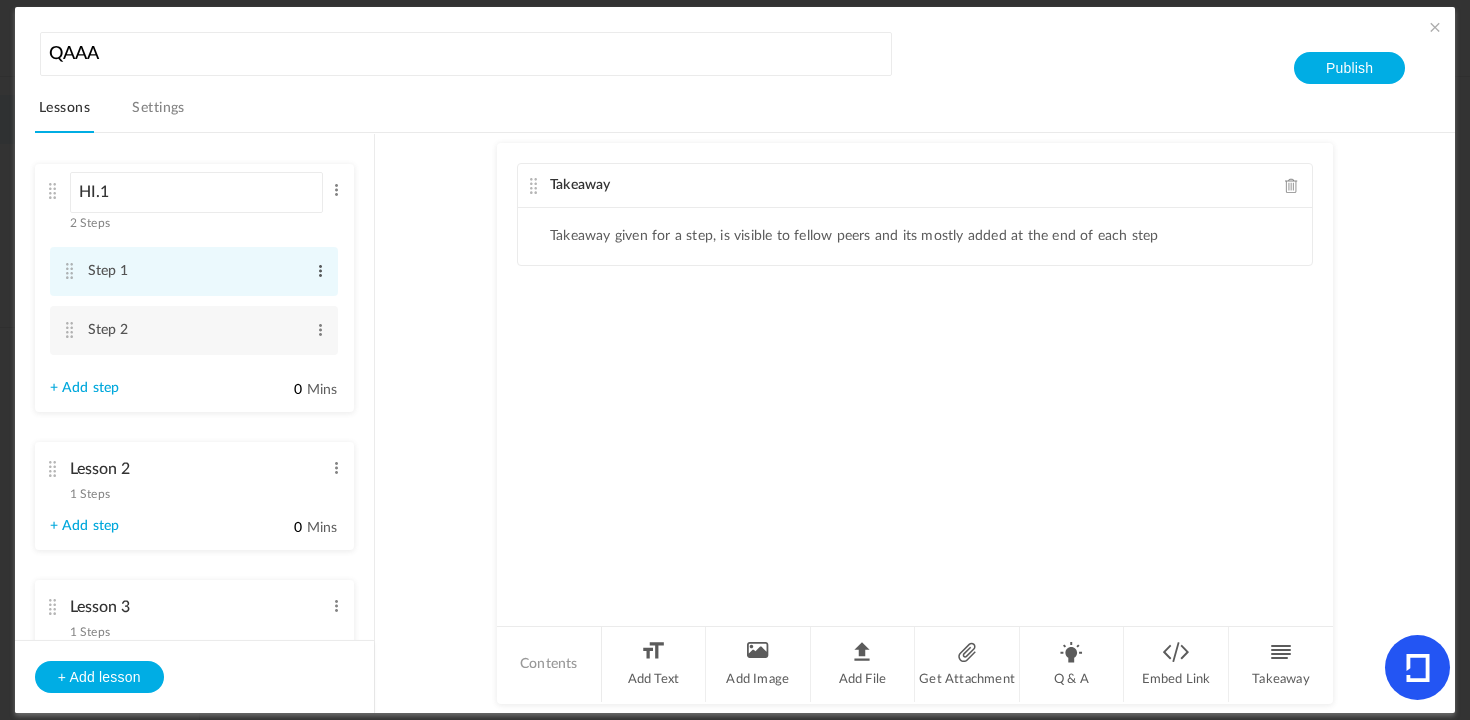 click at bounding box center [320, 271] 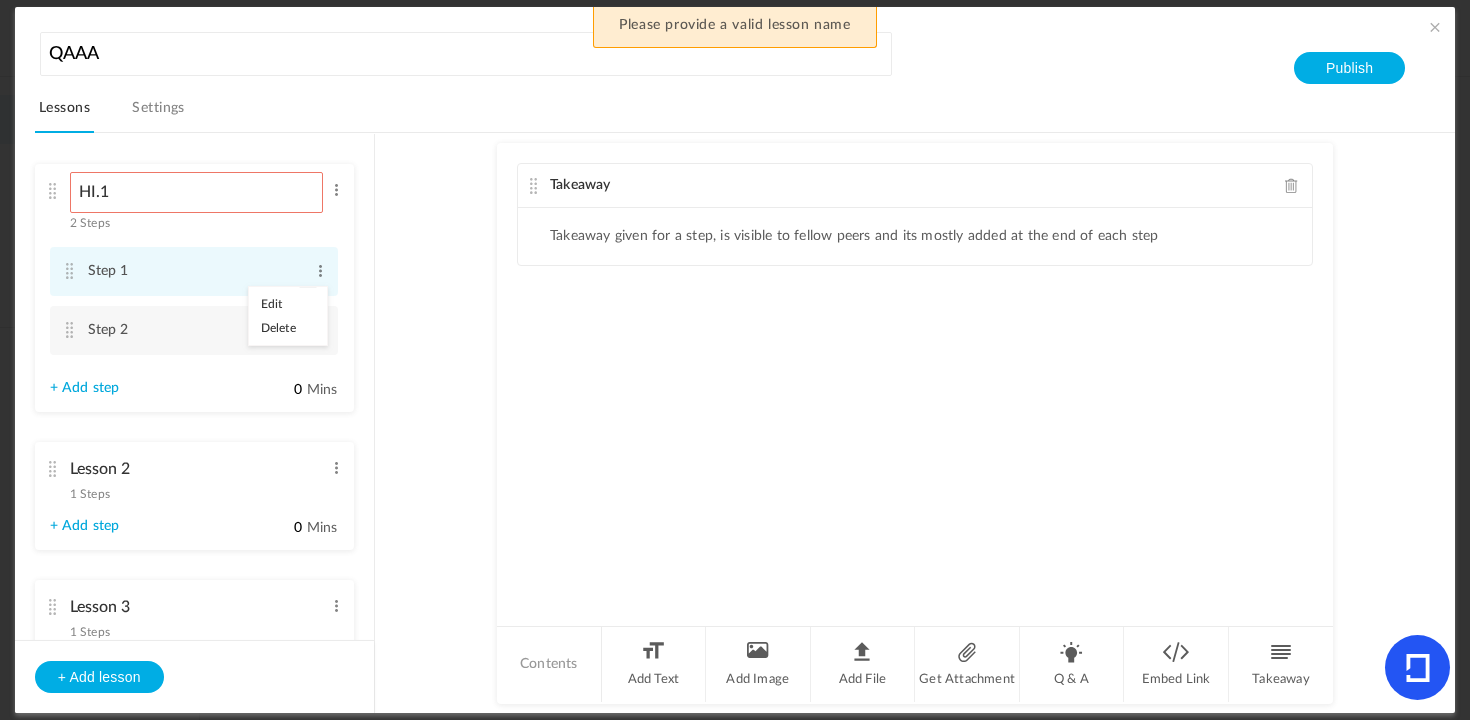 click on "Edit" at bounding box center (288, 304) 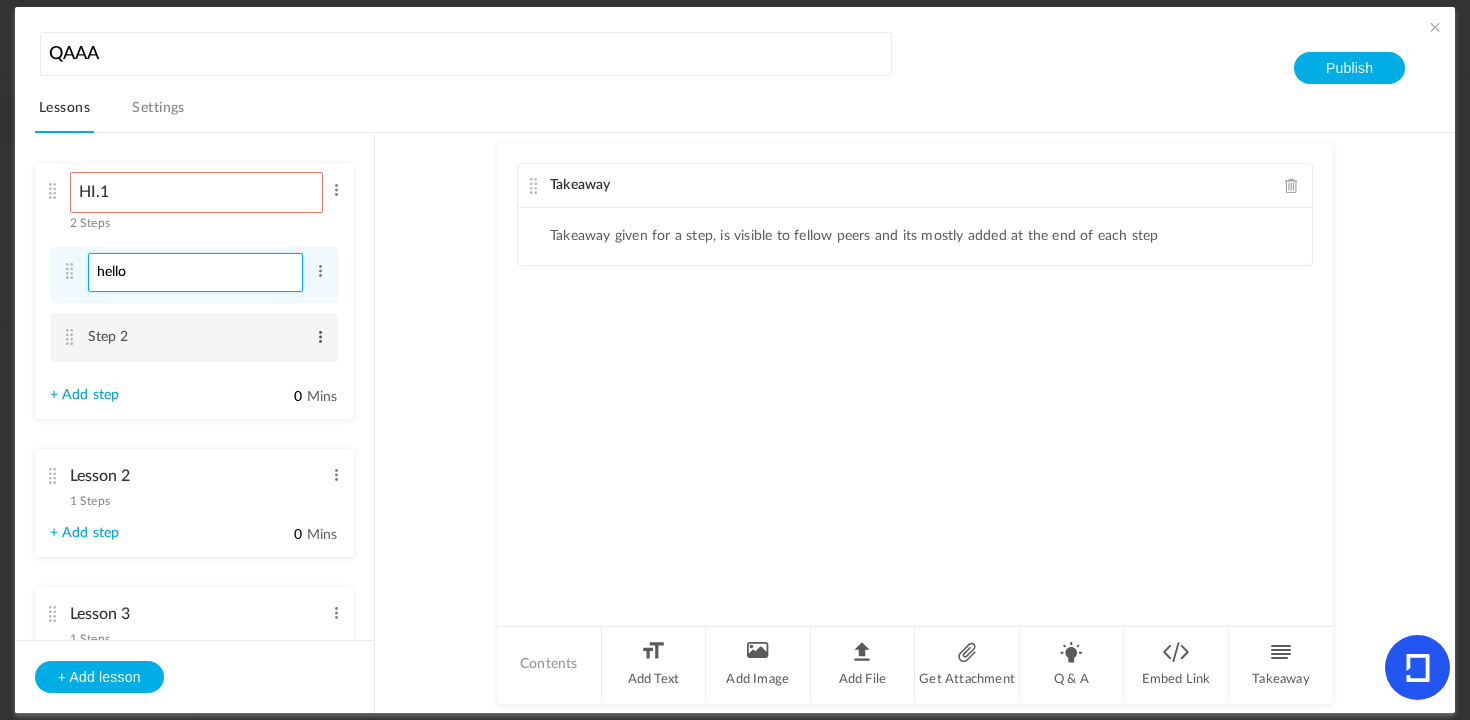 type on "hello" 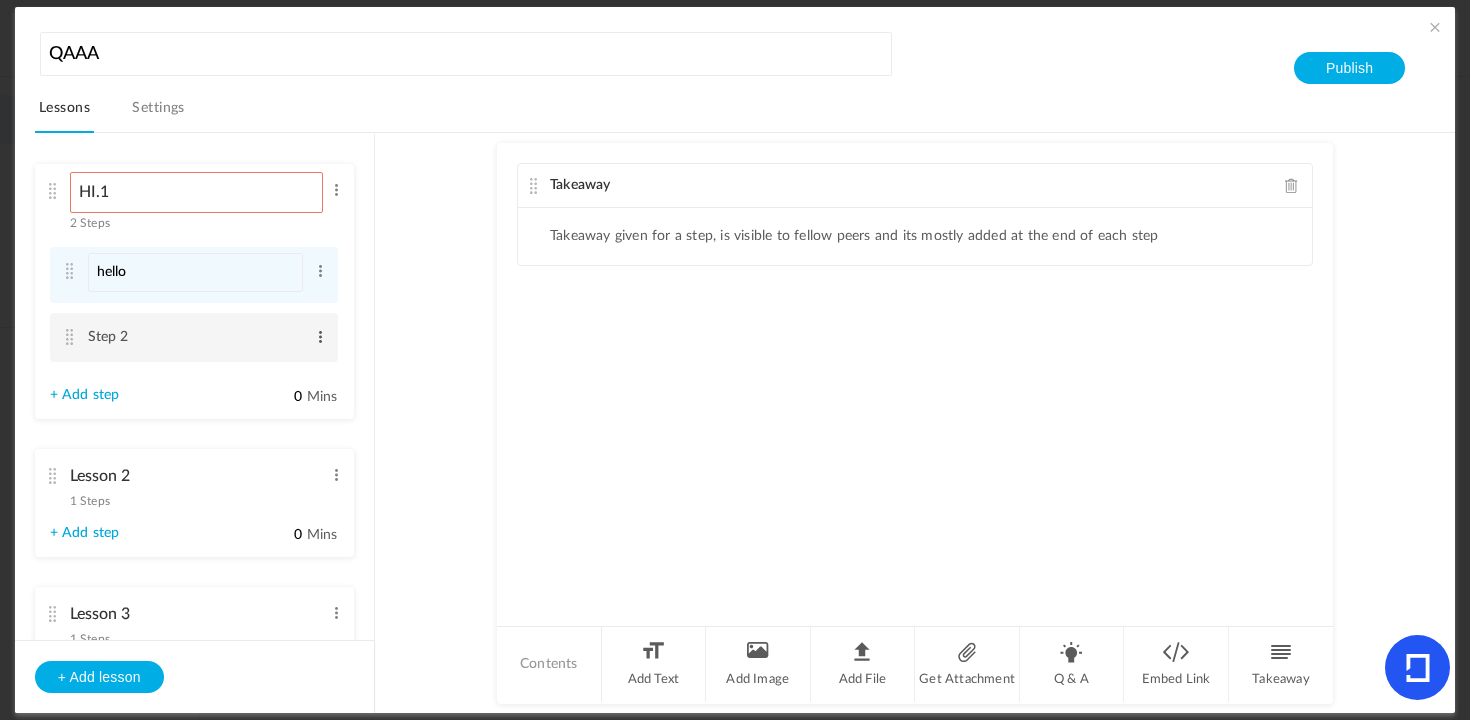 click at bounding box center (320, 337) 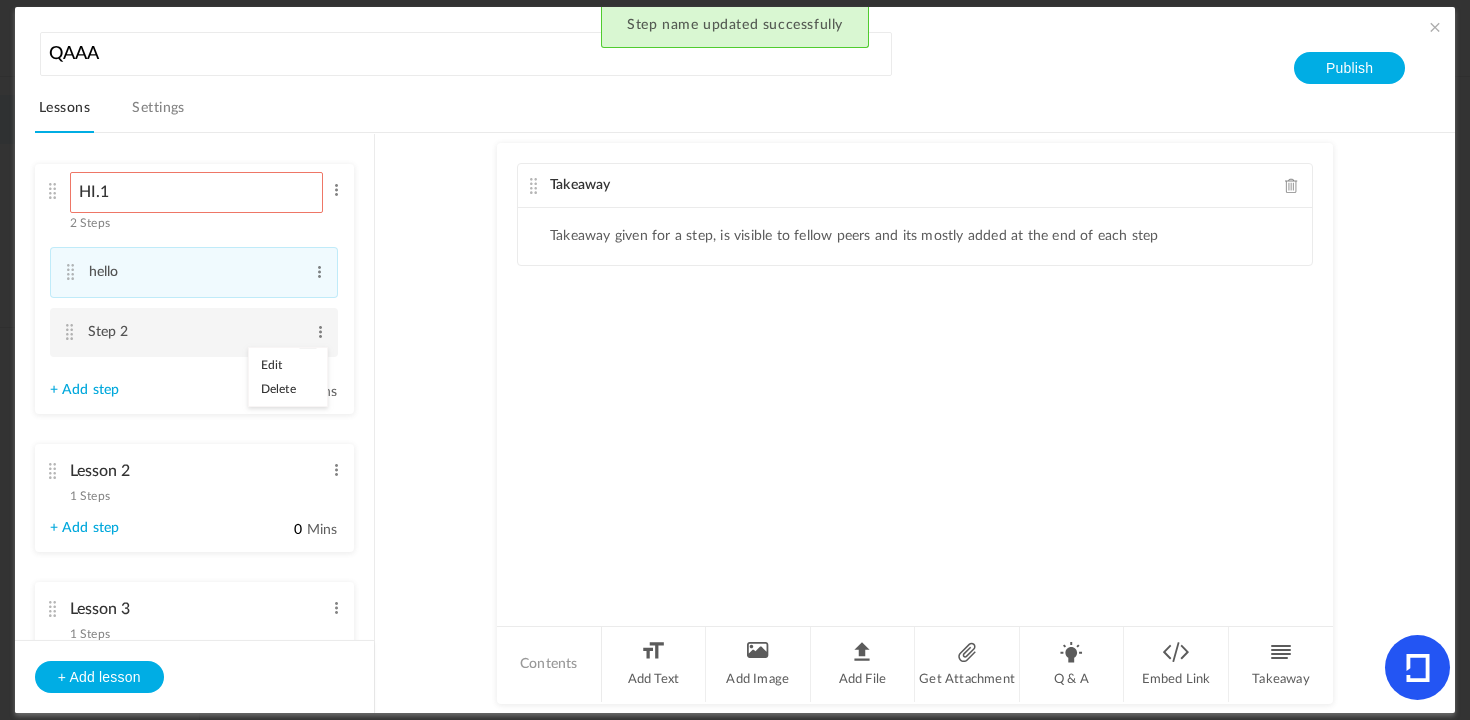 click on "Edit" at bounding box center (288, 365) 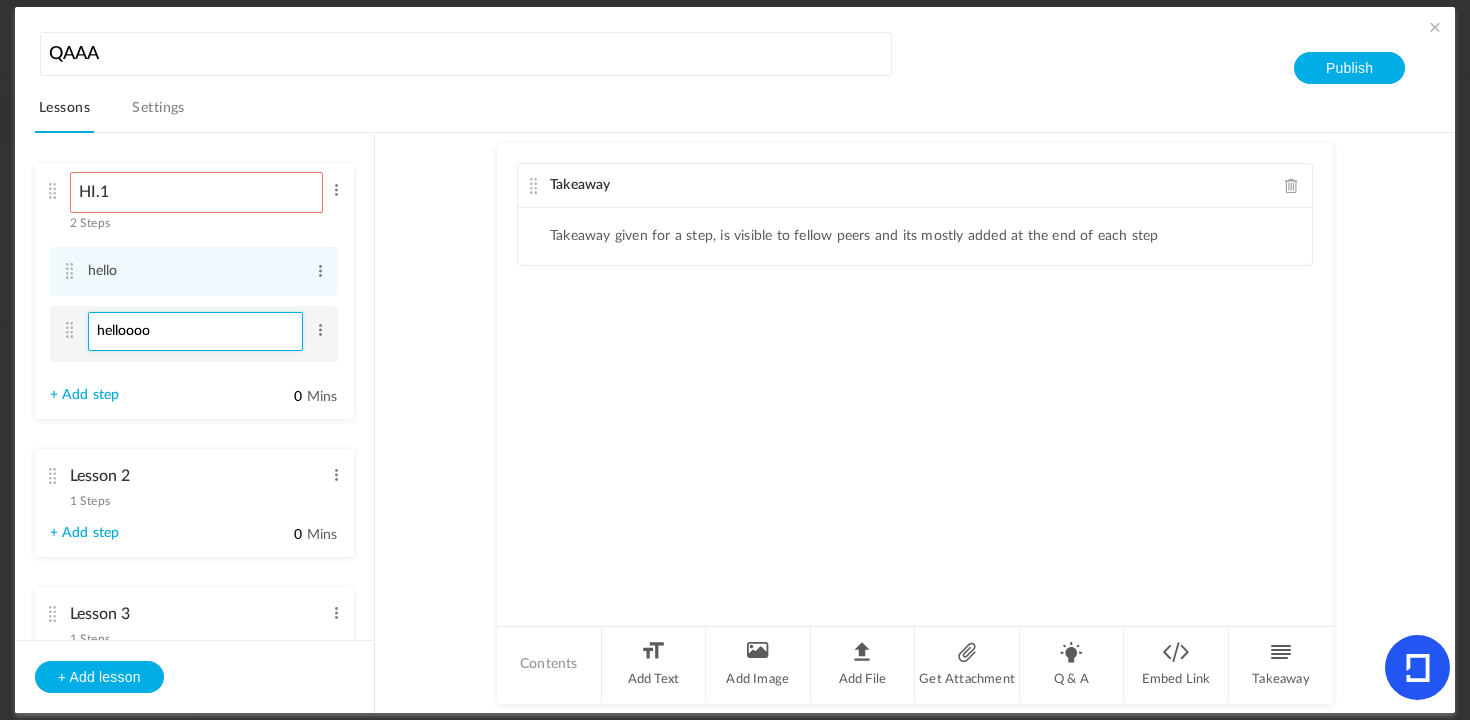 type on "helloooo" 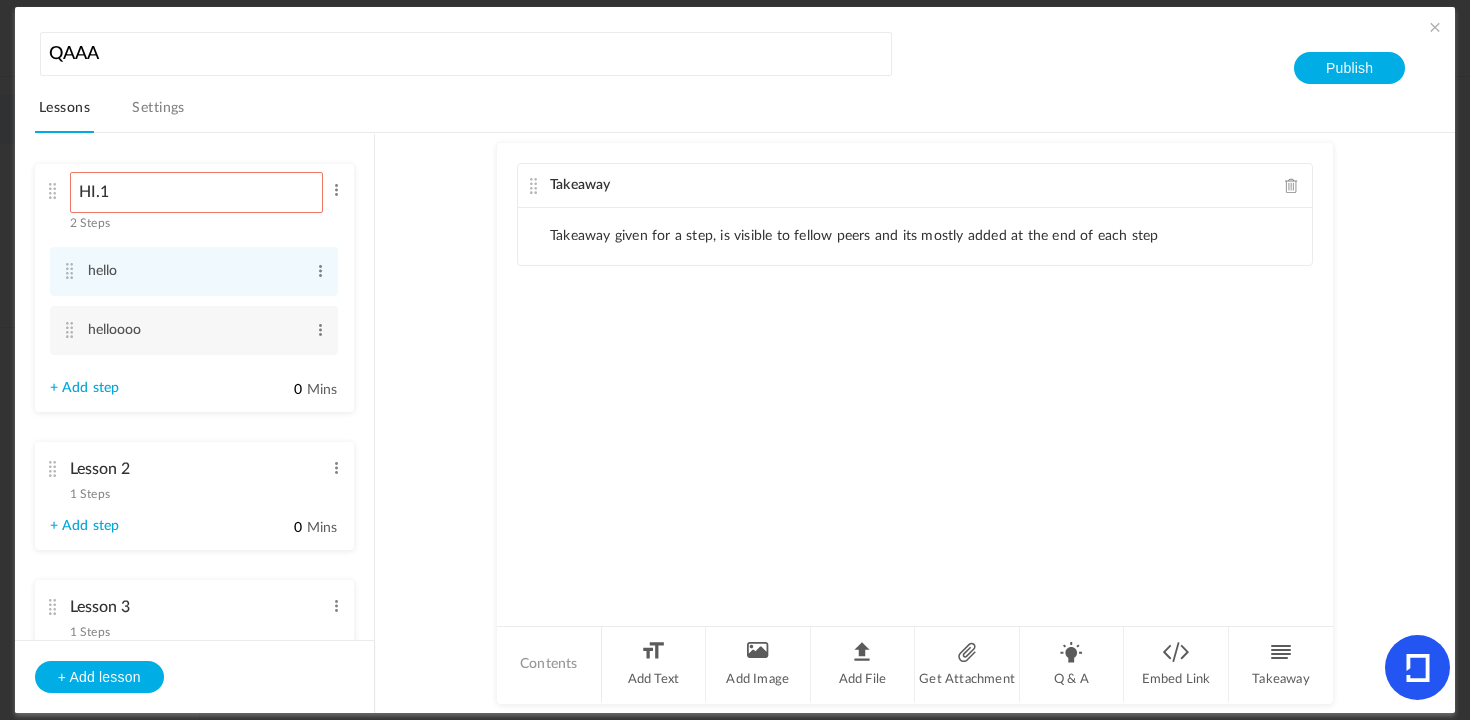 click on "Takeaway given for a step, is visible to fellow peers and its mostly added at the end of each step" at bounding box center (854, 236) 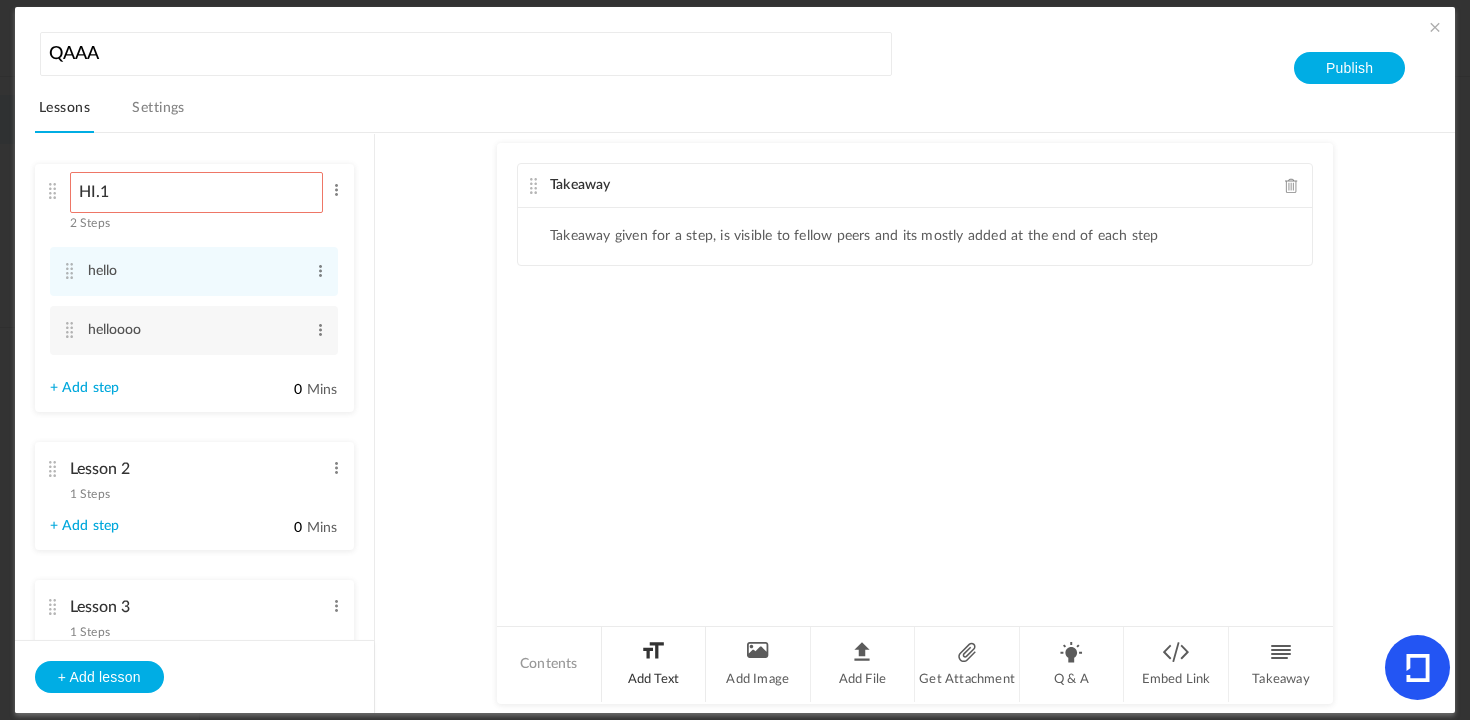 click on "Add Text" at bounding box center [654, 664] 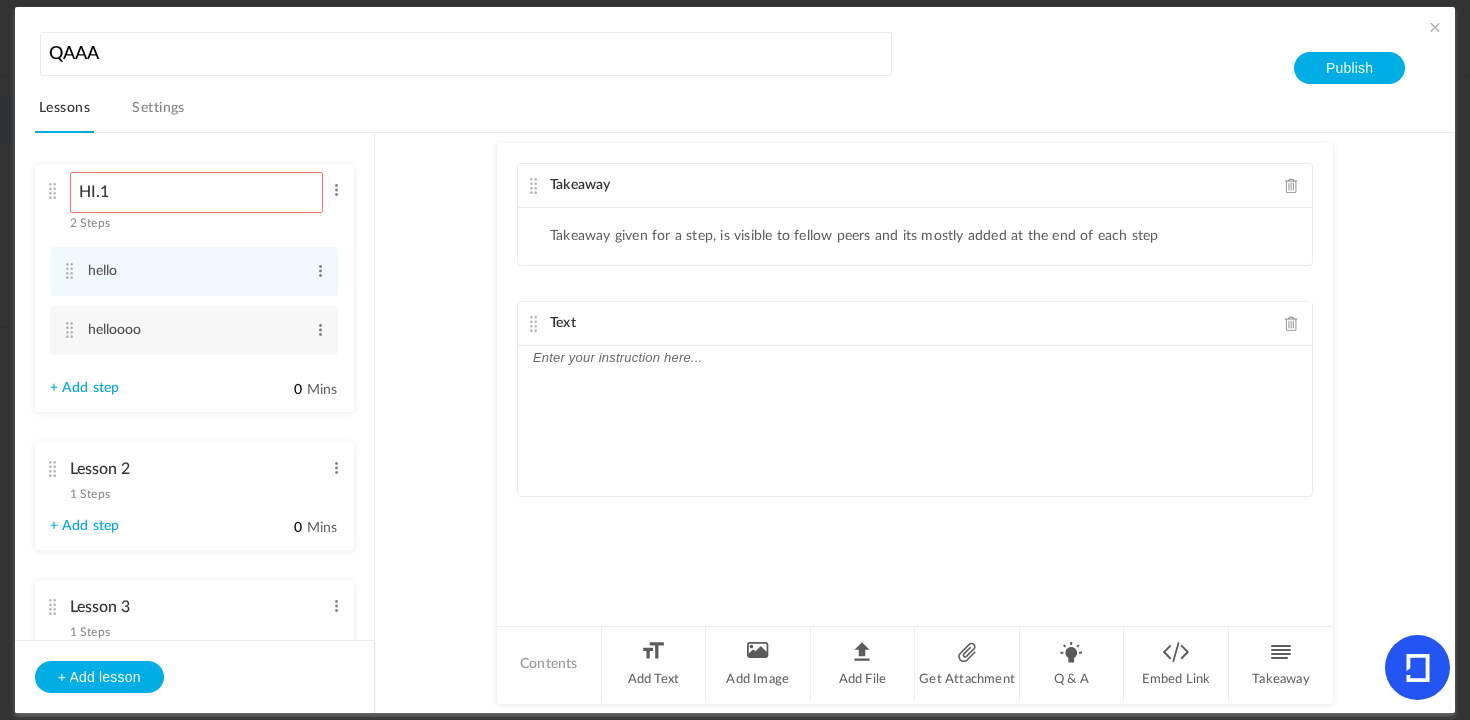 click at bounding box center [915, 421] 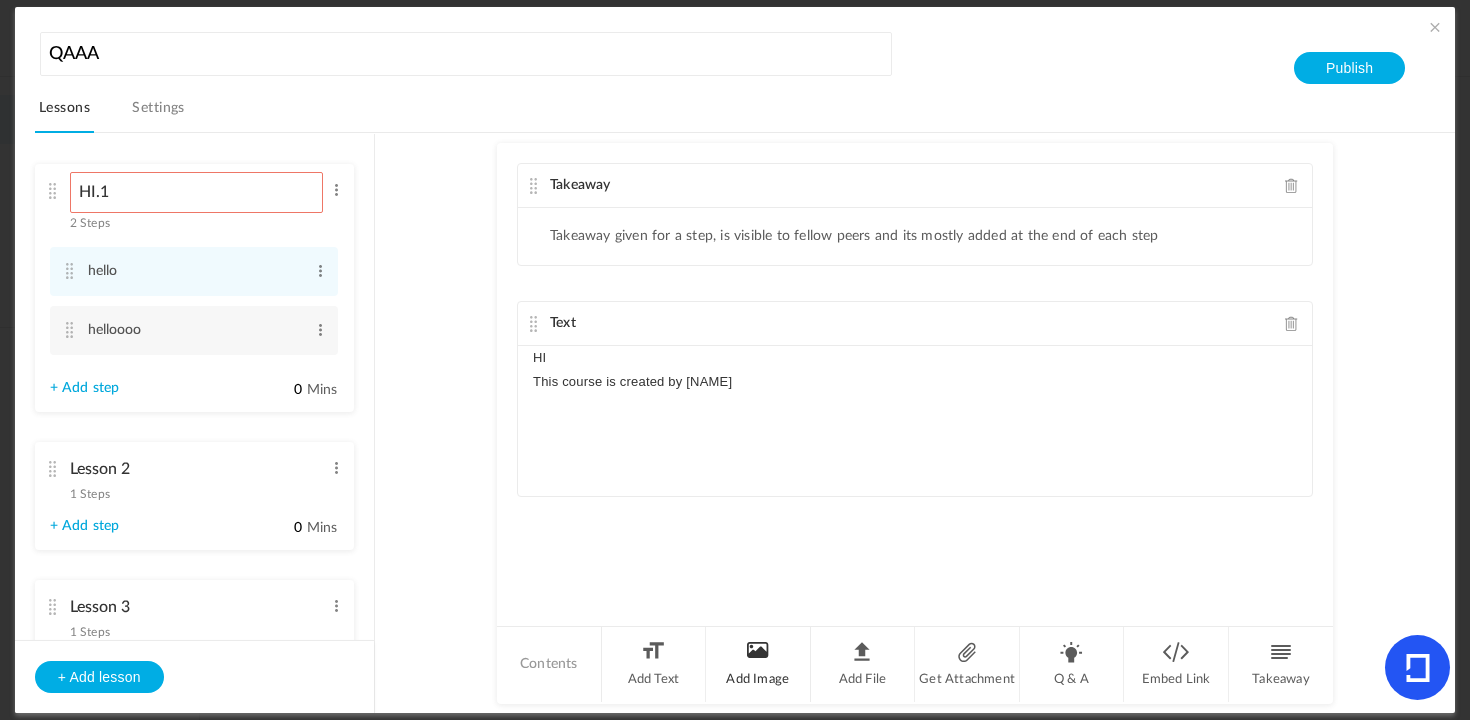 click on "Add Image" at bounding box center (758, 664) 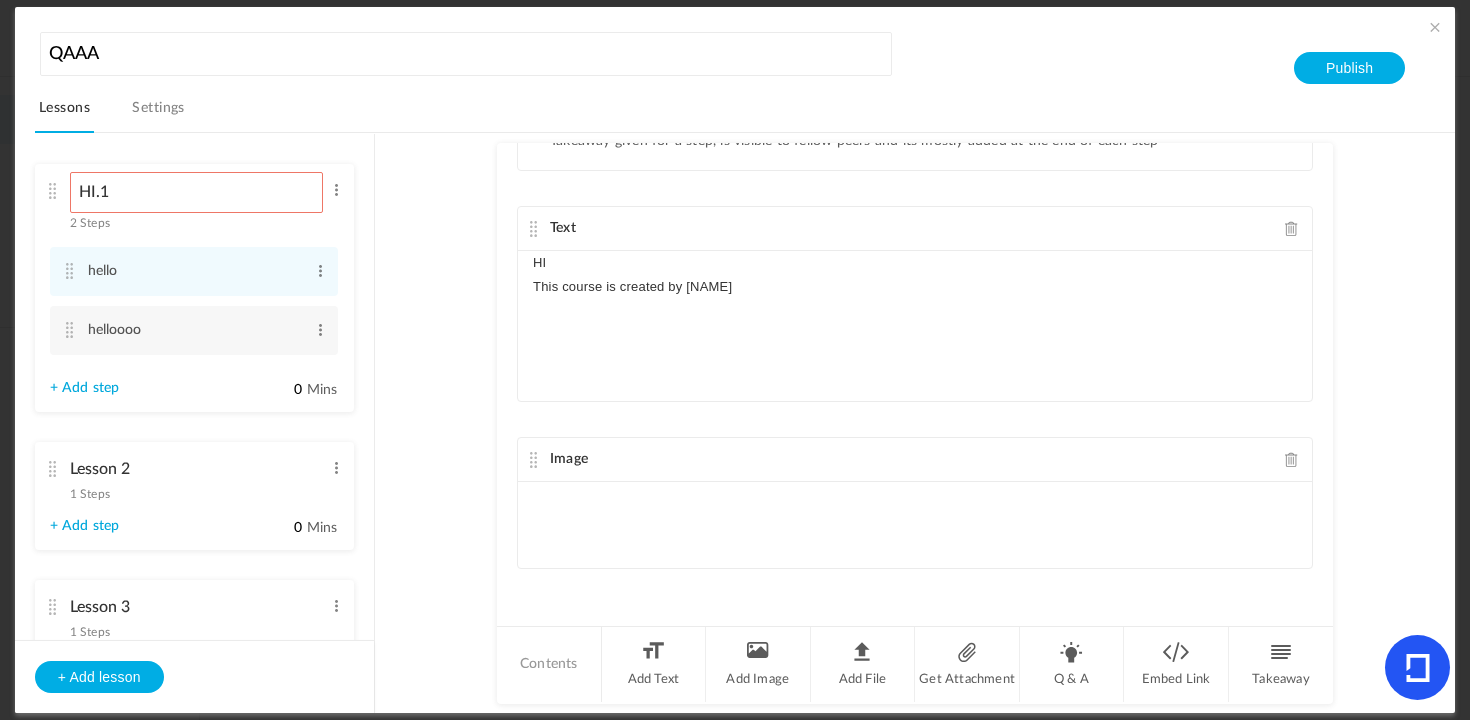 scroll, scrollTop: 356, scrollLeft: 0, axis: vertical 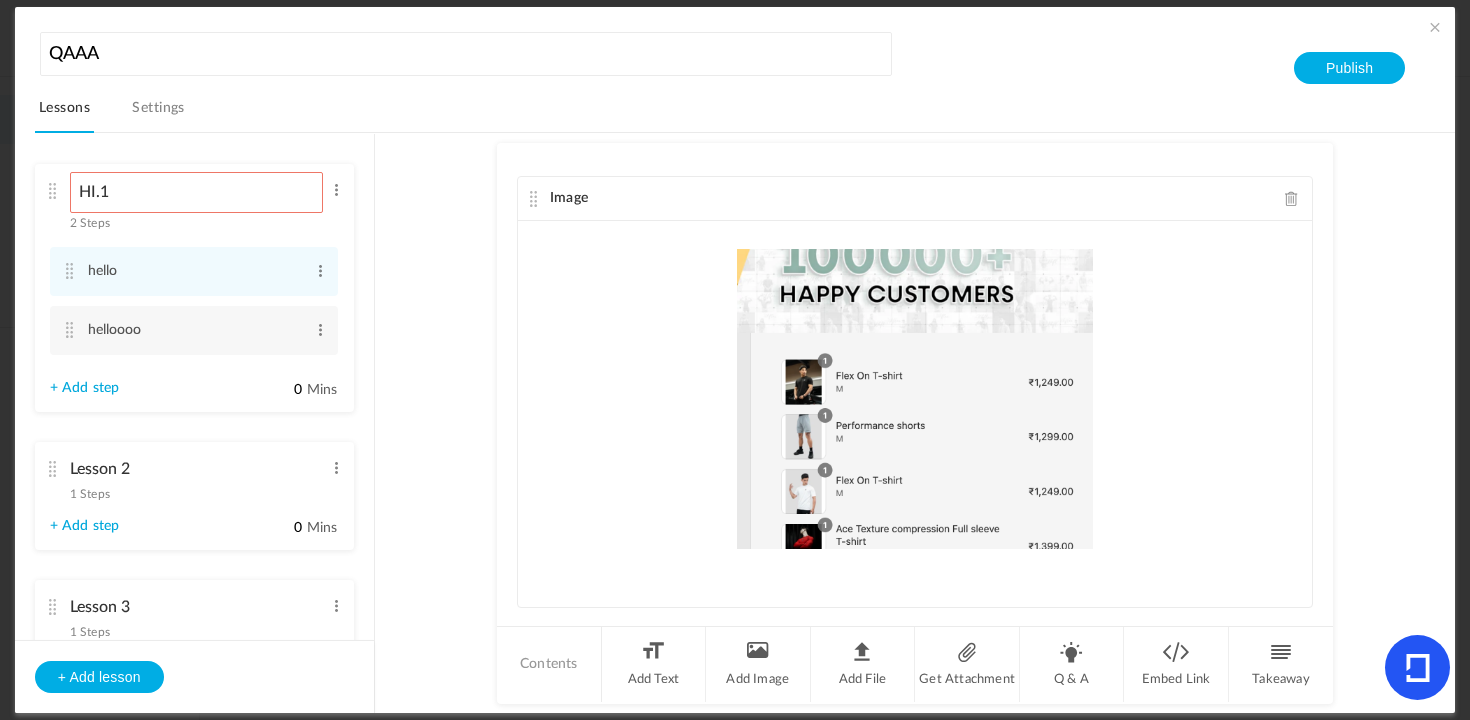 click at bounding box center [915, 399] 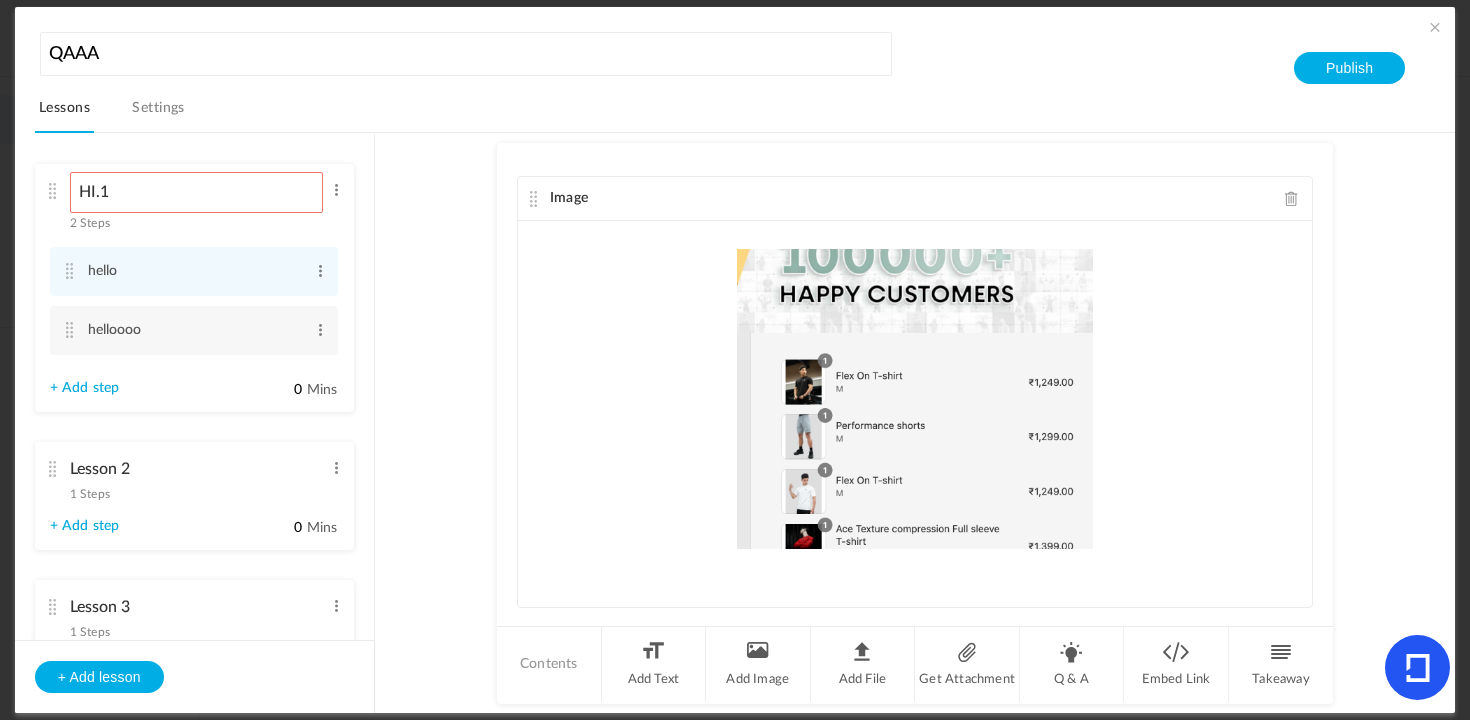 scroll, scrollTop: 395, scrollLeft: 0, axis: vertical 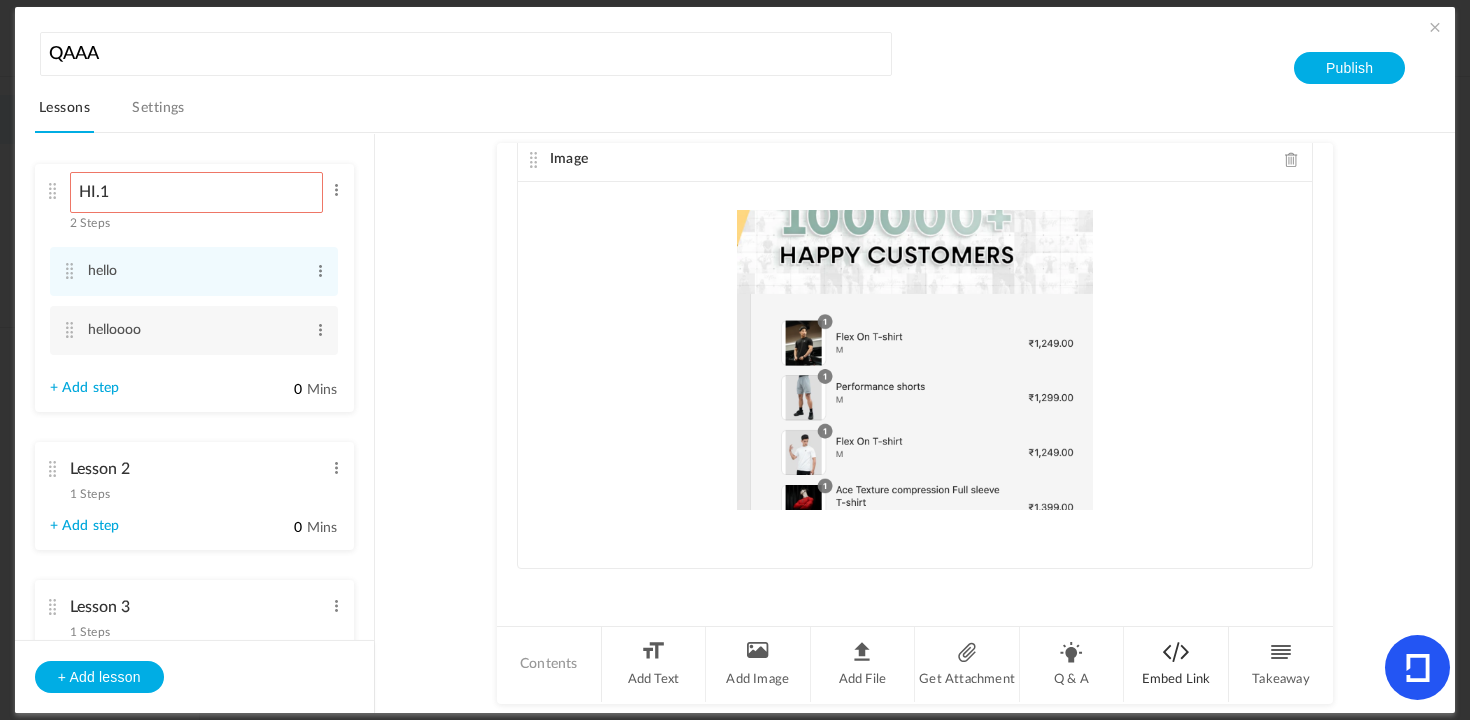click on "Embed Link" at bounding box center [1176, 664] 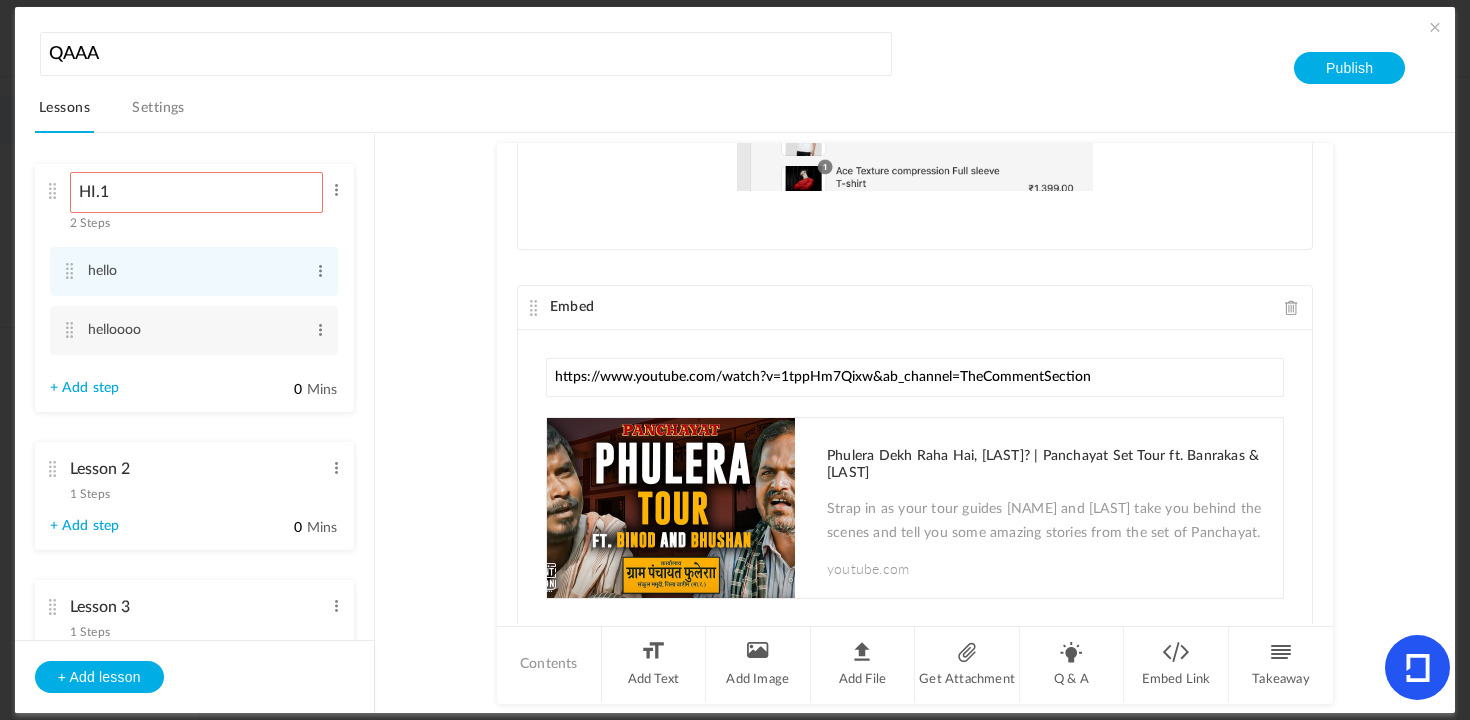 scroll, scrollTop: 729, scrollLeft: 0, axis: vertical 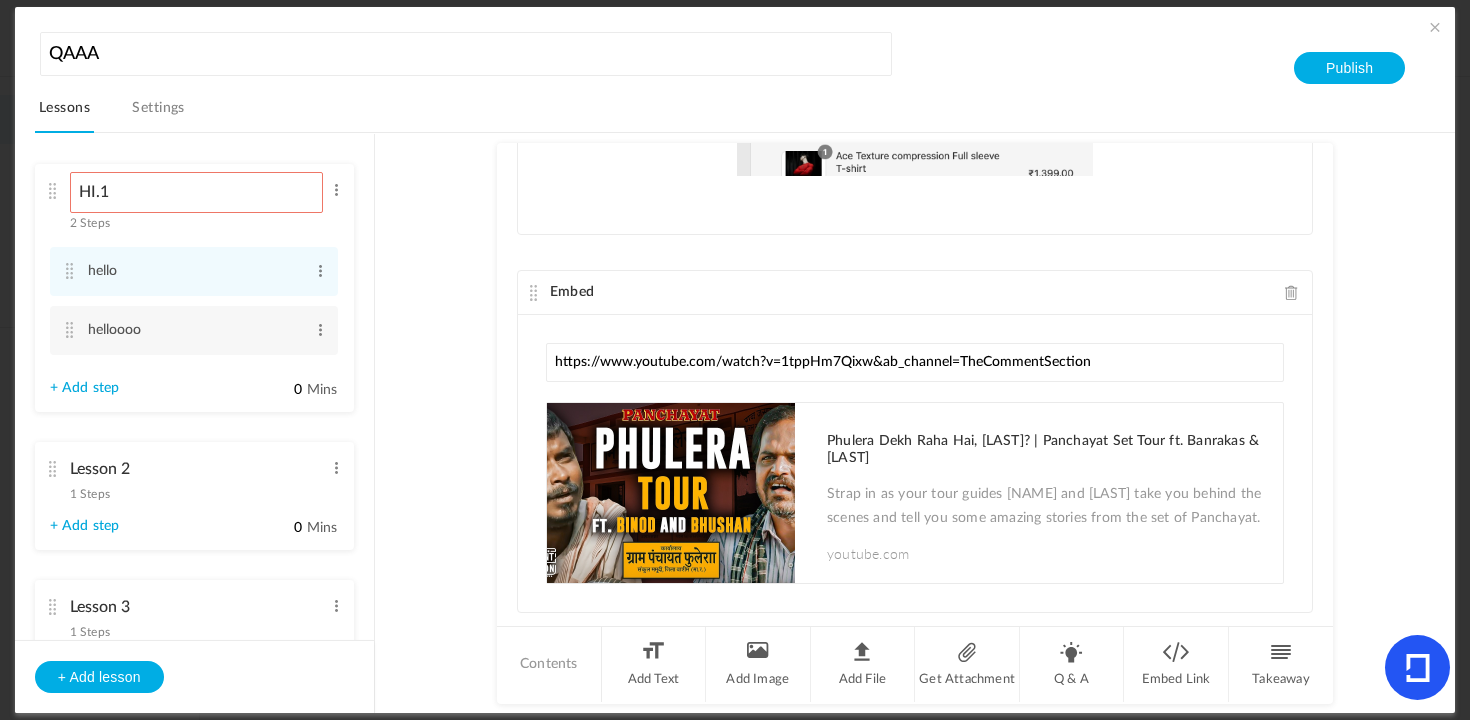 type on "https://www.youtube.com/watch?v=1tppHm7Qixw&ab_channel=TheCommentSection" 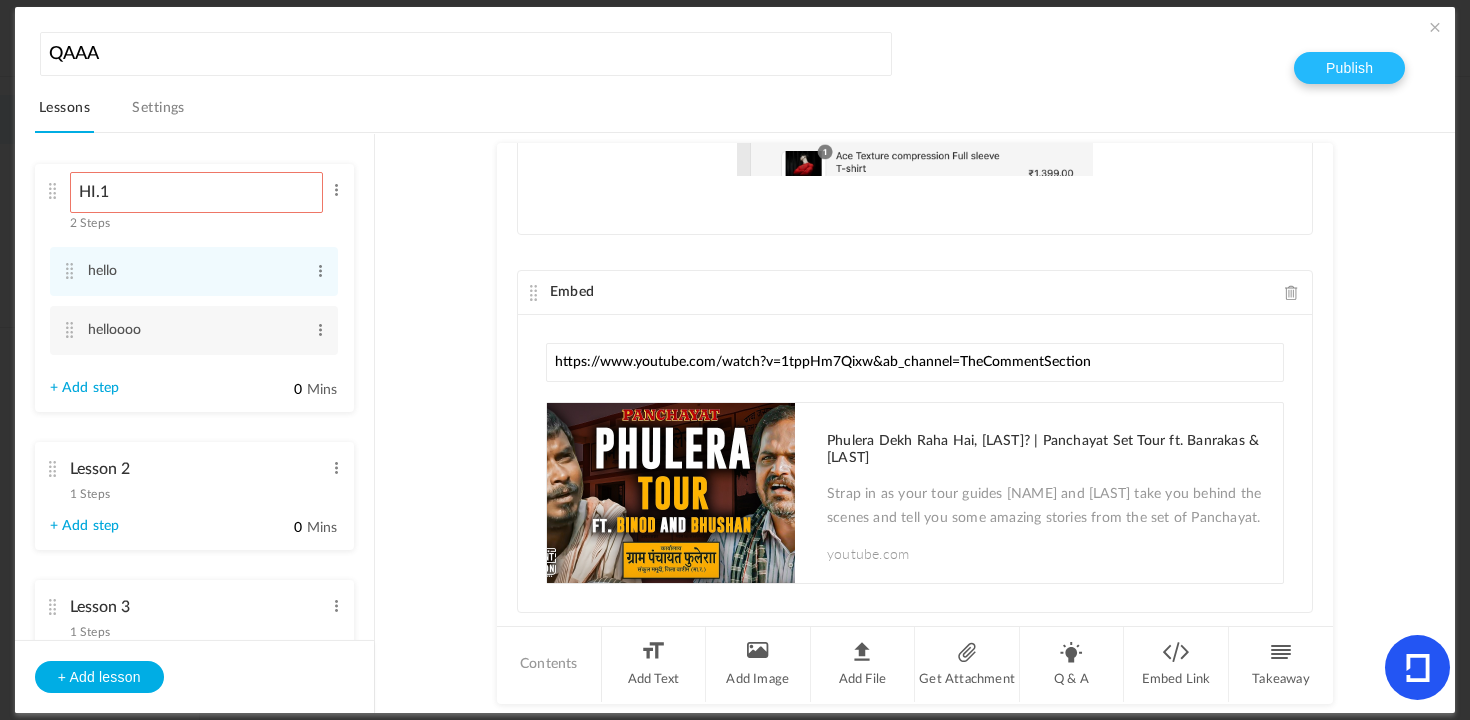 click on "Publish" at bounding box center [1349, 68] 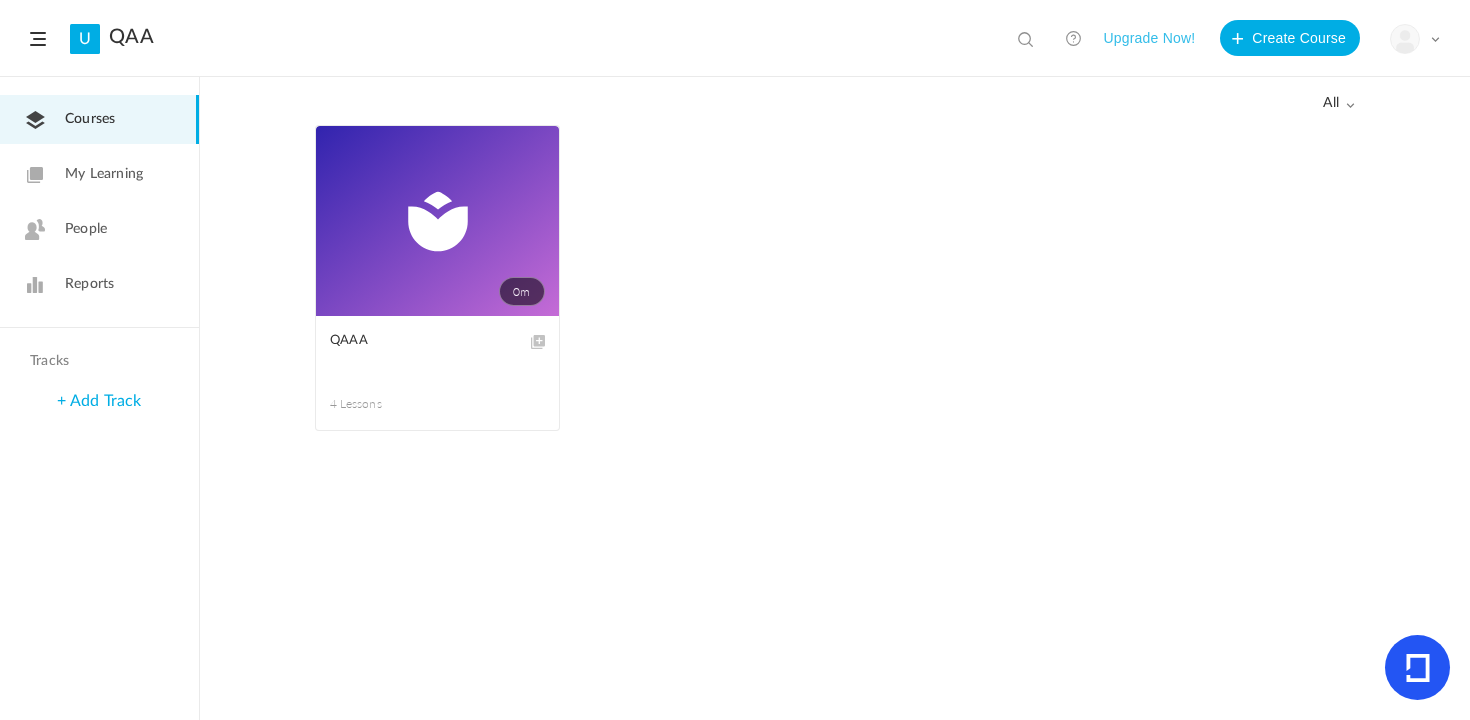 click on "0m" at bounding box center (437, 221) 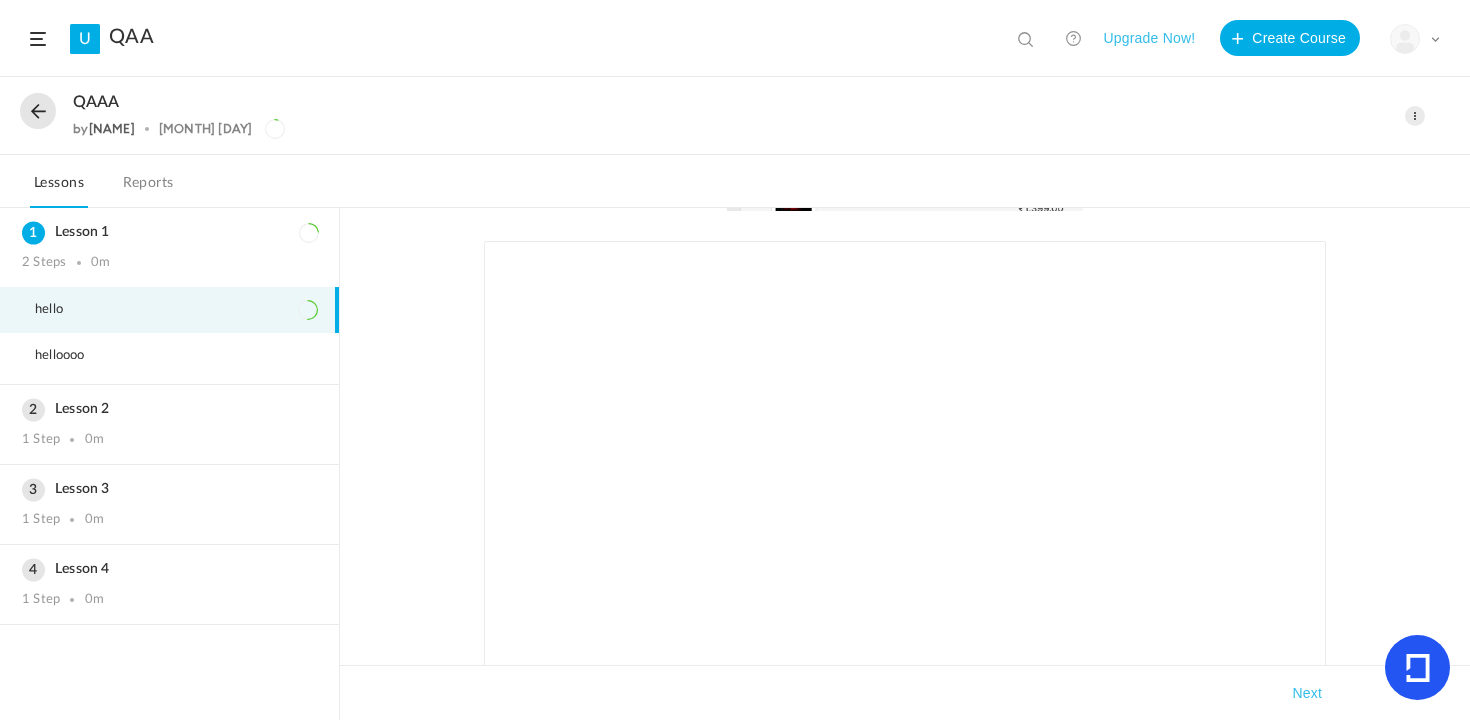 scroll, scrollTop: 834, scrollLeft: 0, axis: vertical 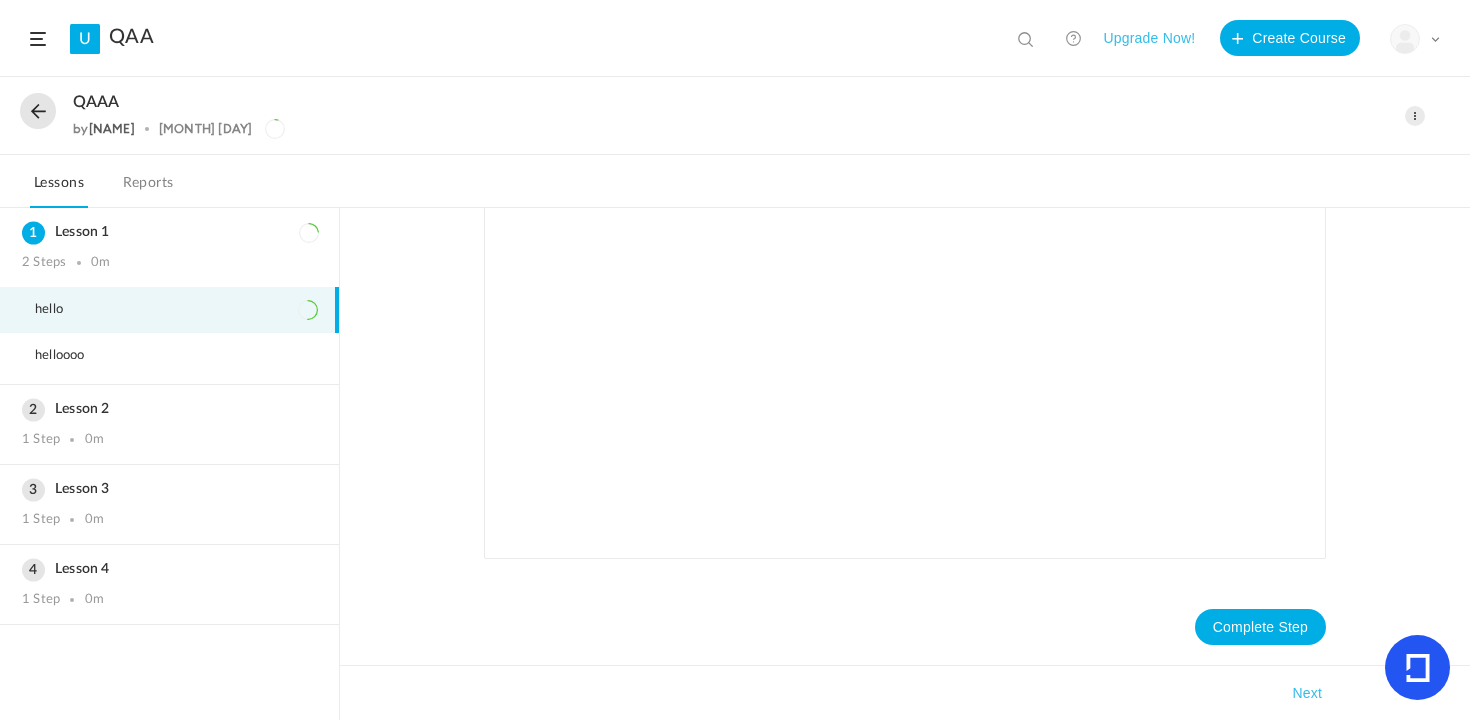 click at bounding box center (38, 111) 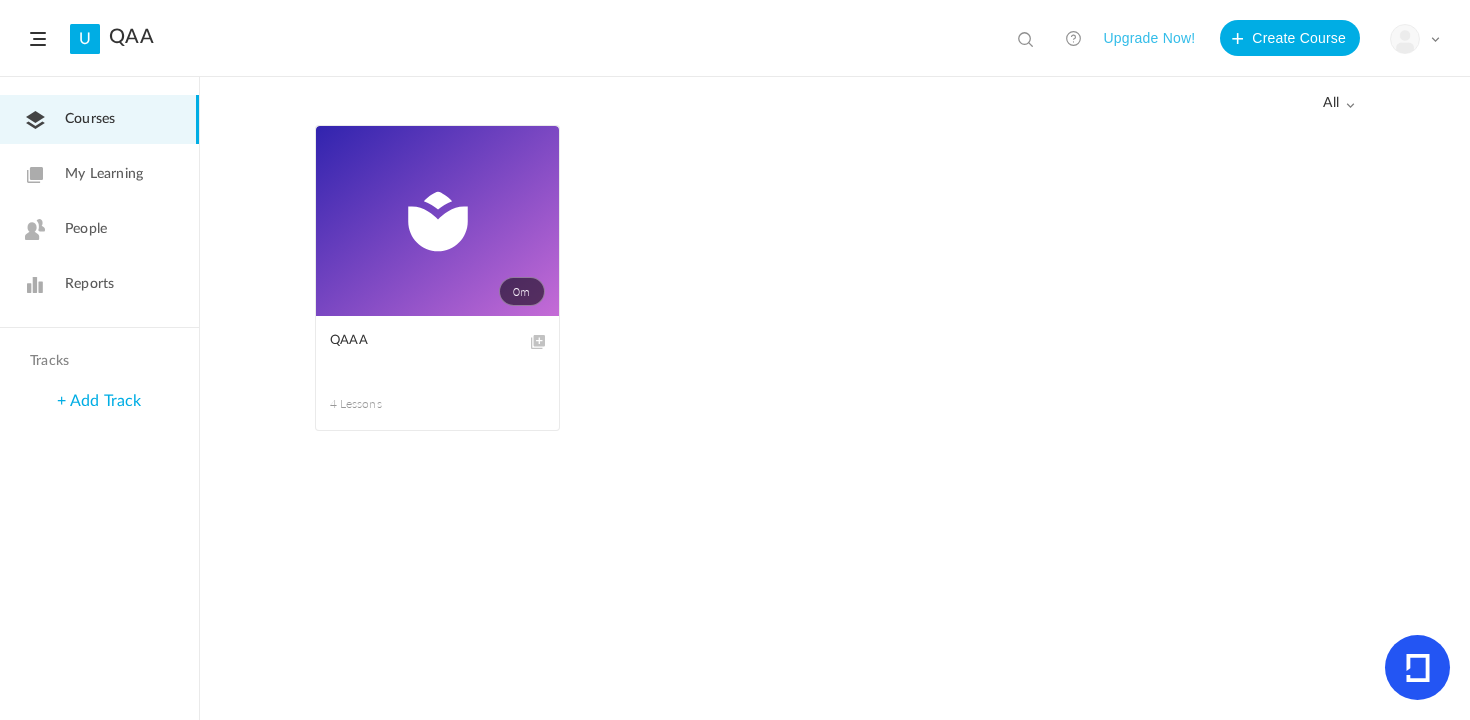 click on "0m" at bounding box center (437, 221) 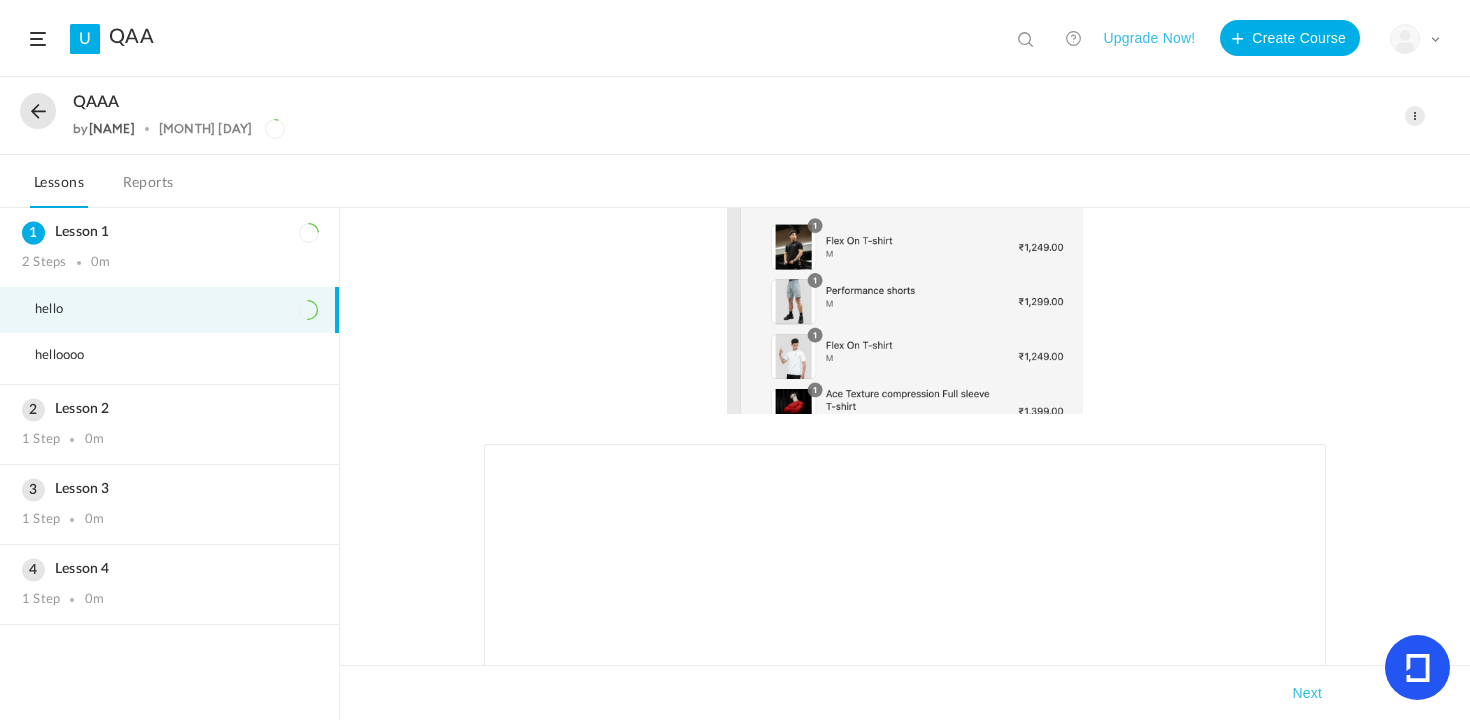 scroll, scrollTop: 0, scrollLeft: 0, axis: both 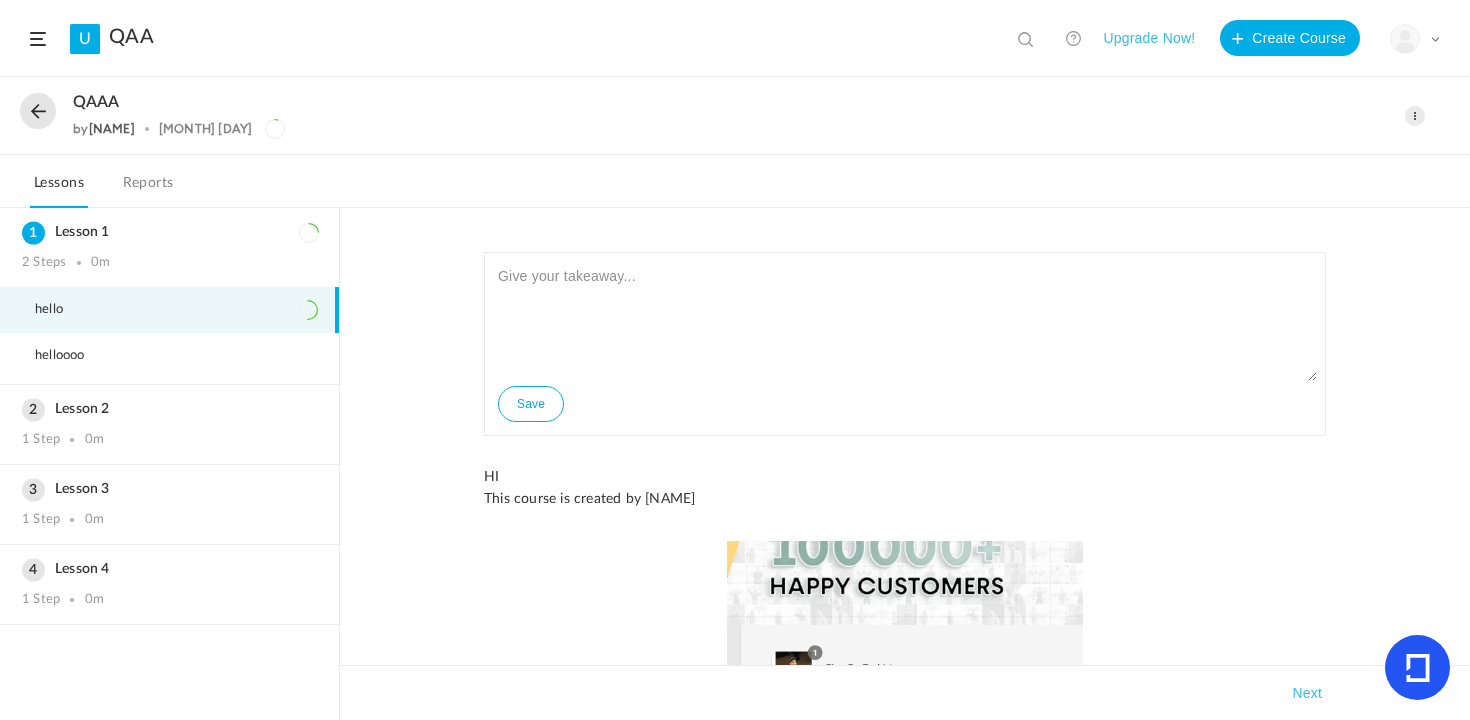 click at bounding box center (38, 111) 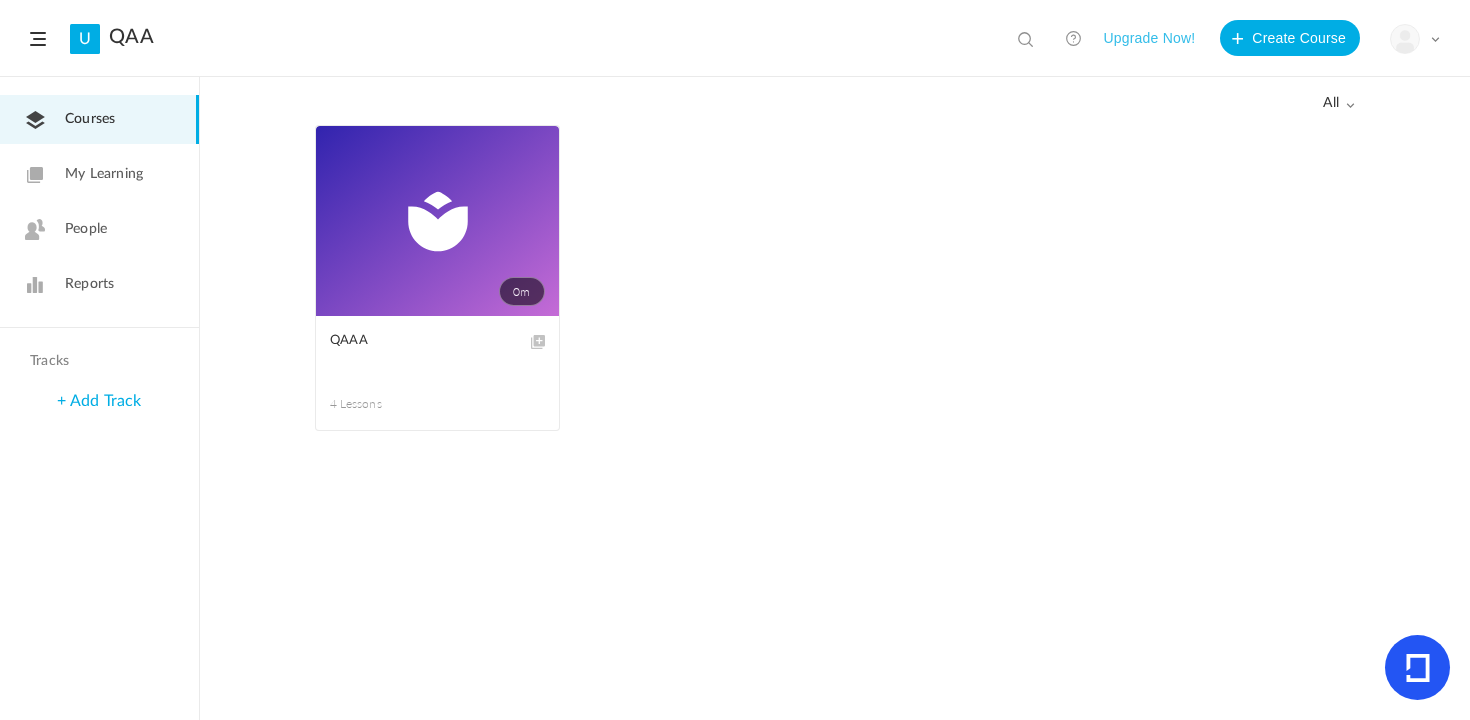 click on "0m" at bounding box center [437, 221] 